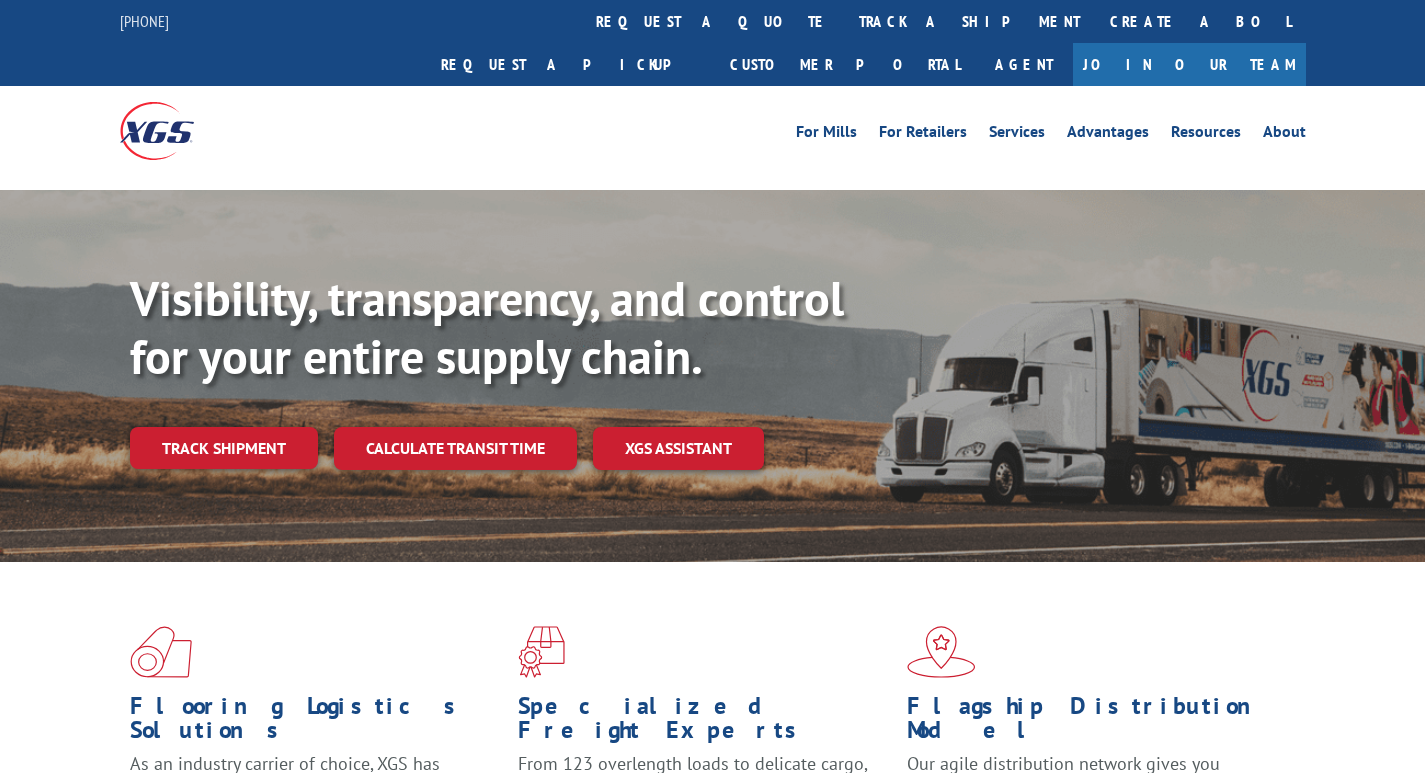 scroll, scrollTop: 0, scrollLeft: 0, axis: both 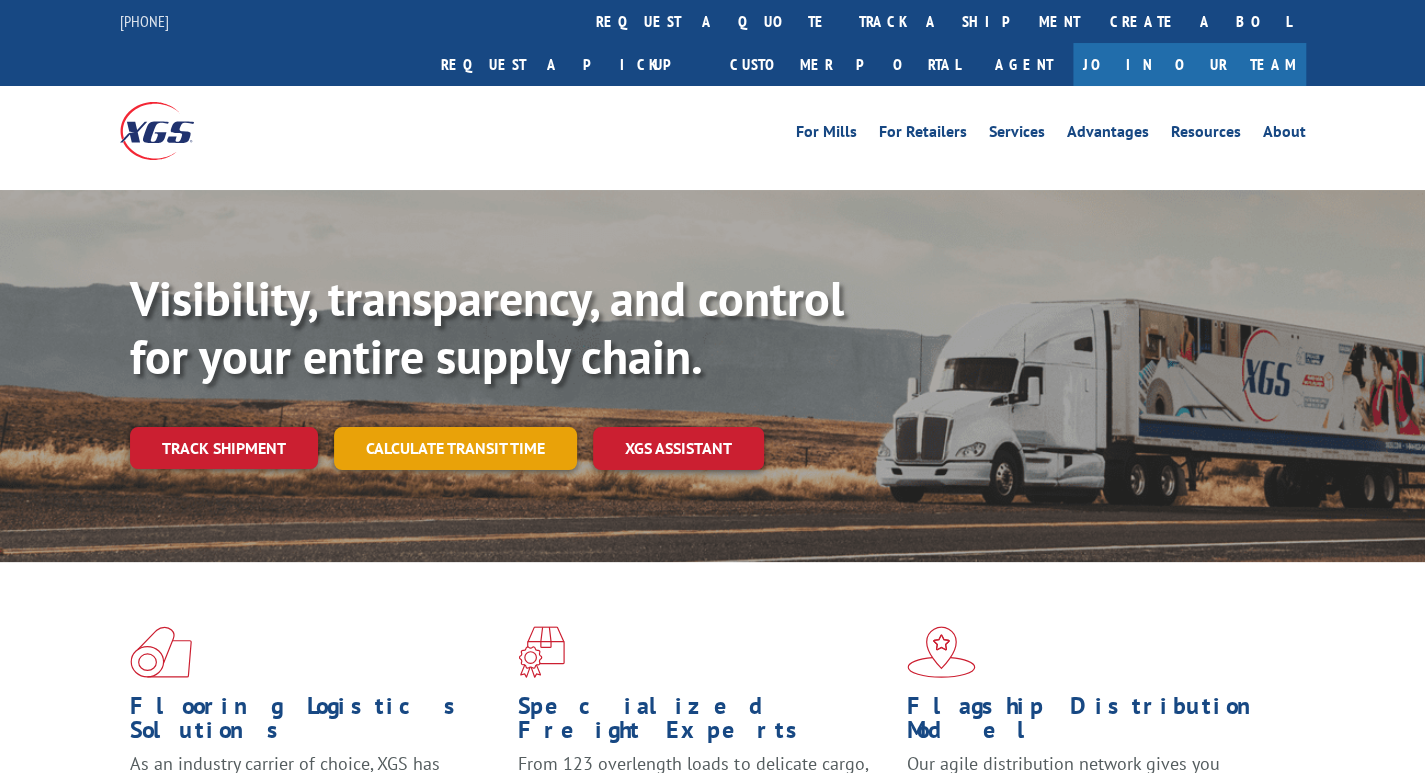 click on "Calculate transit time" at bounding box center [455, 448] 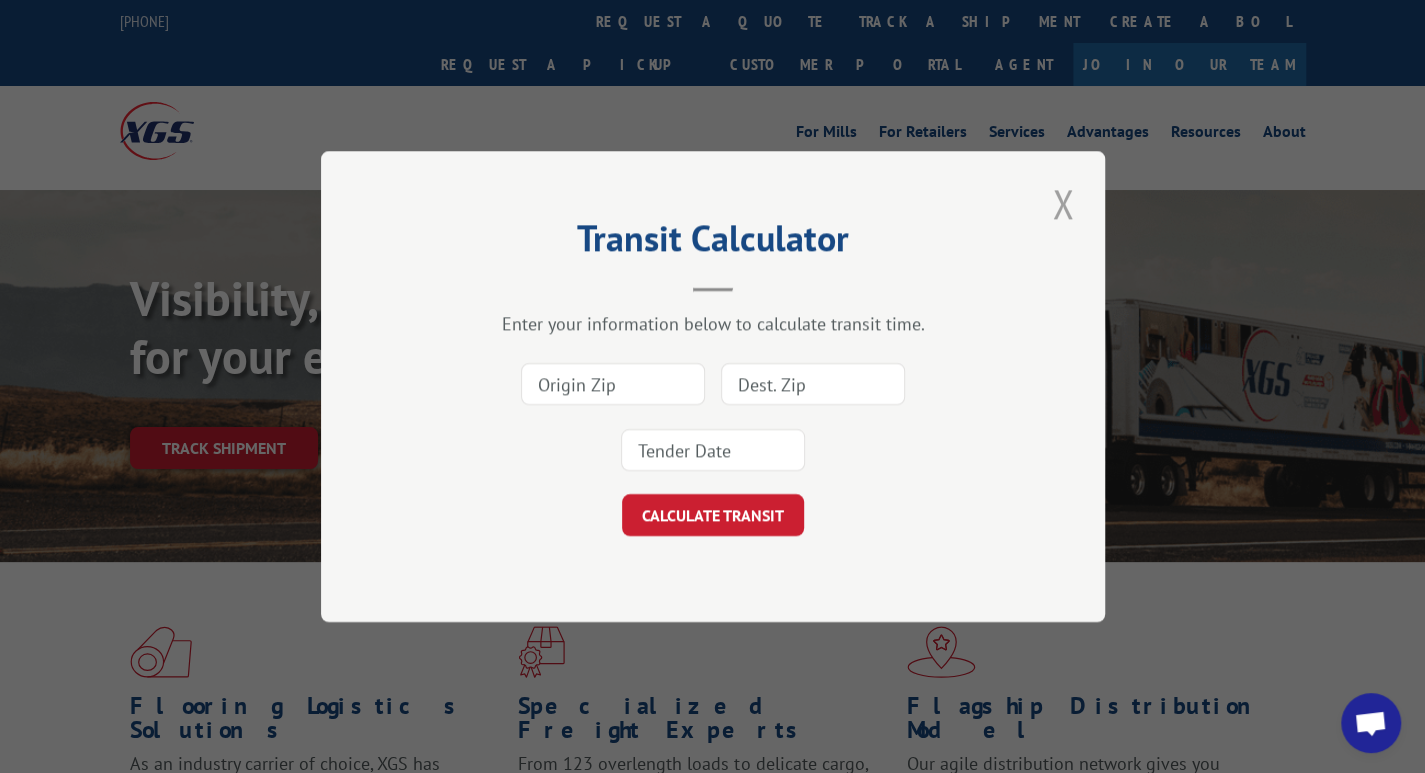 click at bounding box center (1063, 203) 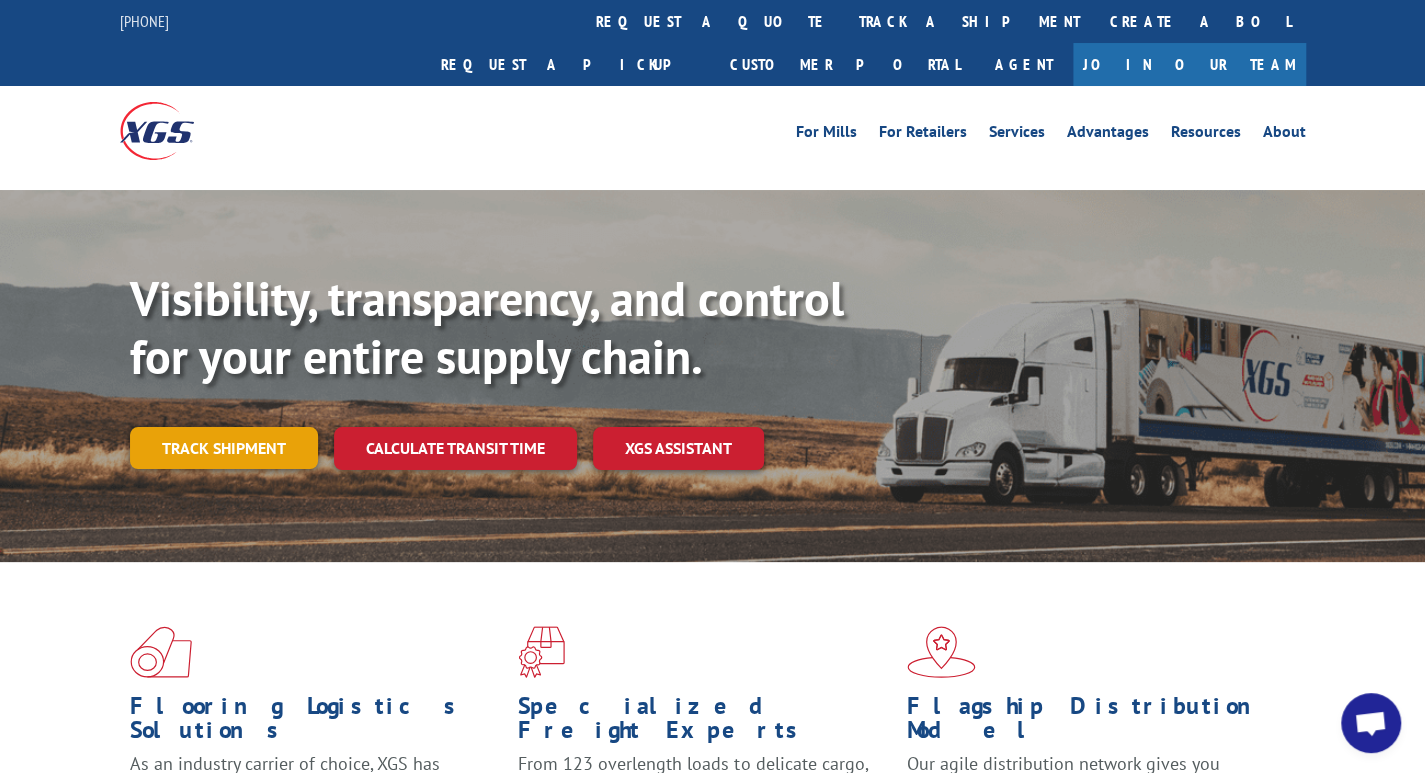 click on "Track shipment" at bounding box center (224, 448) 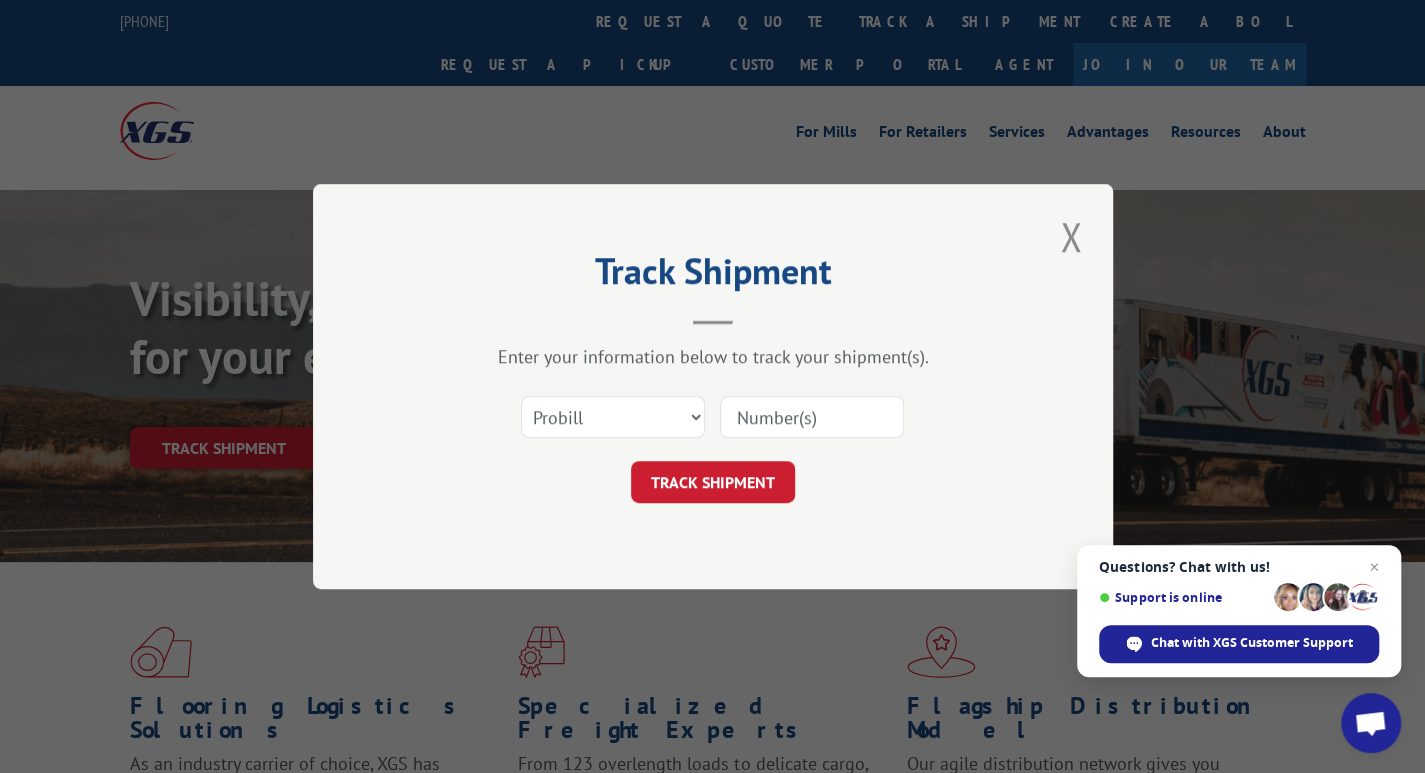 click at bounding box center (812, 417) 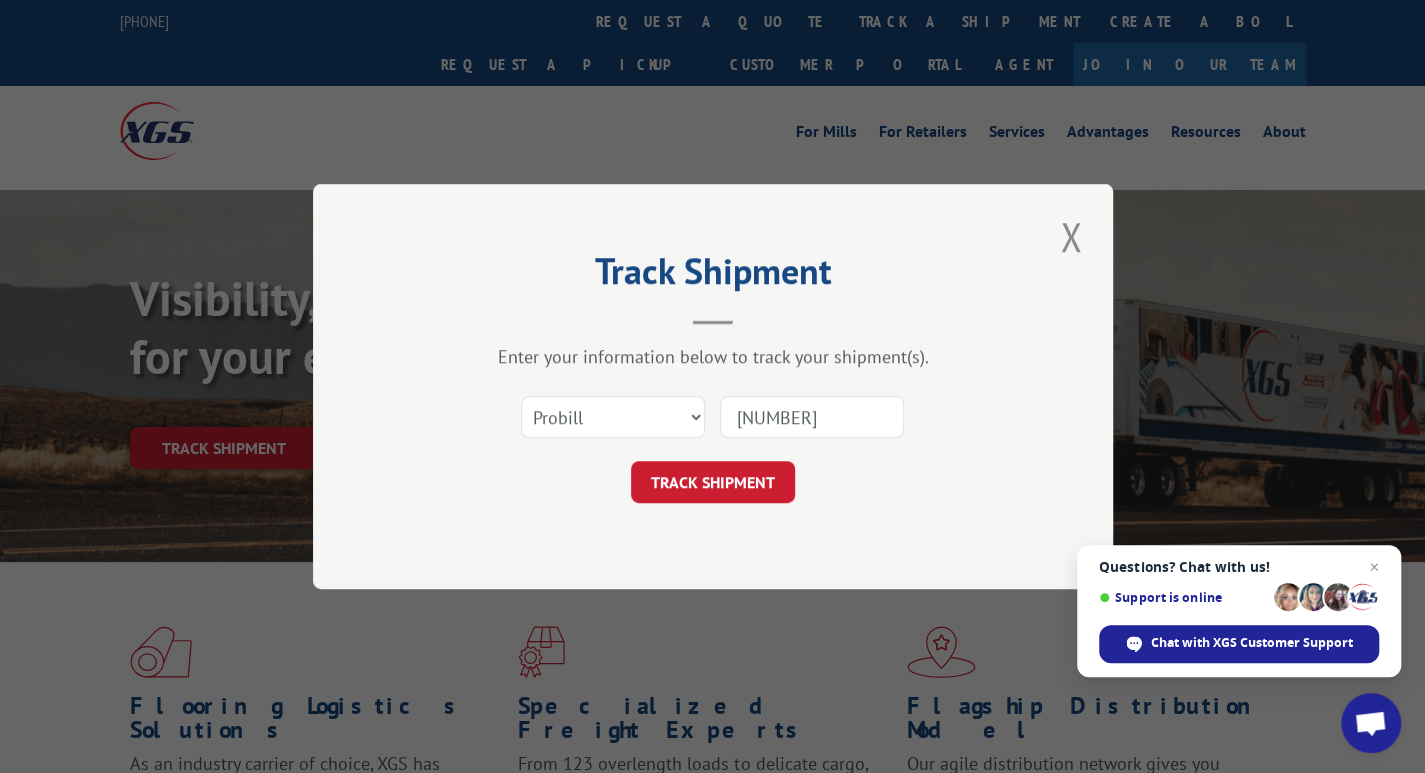 type on "17509325" 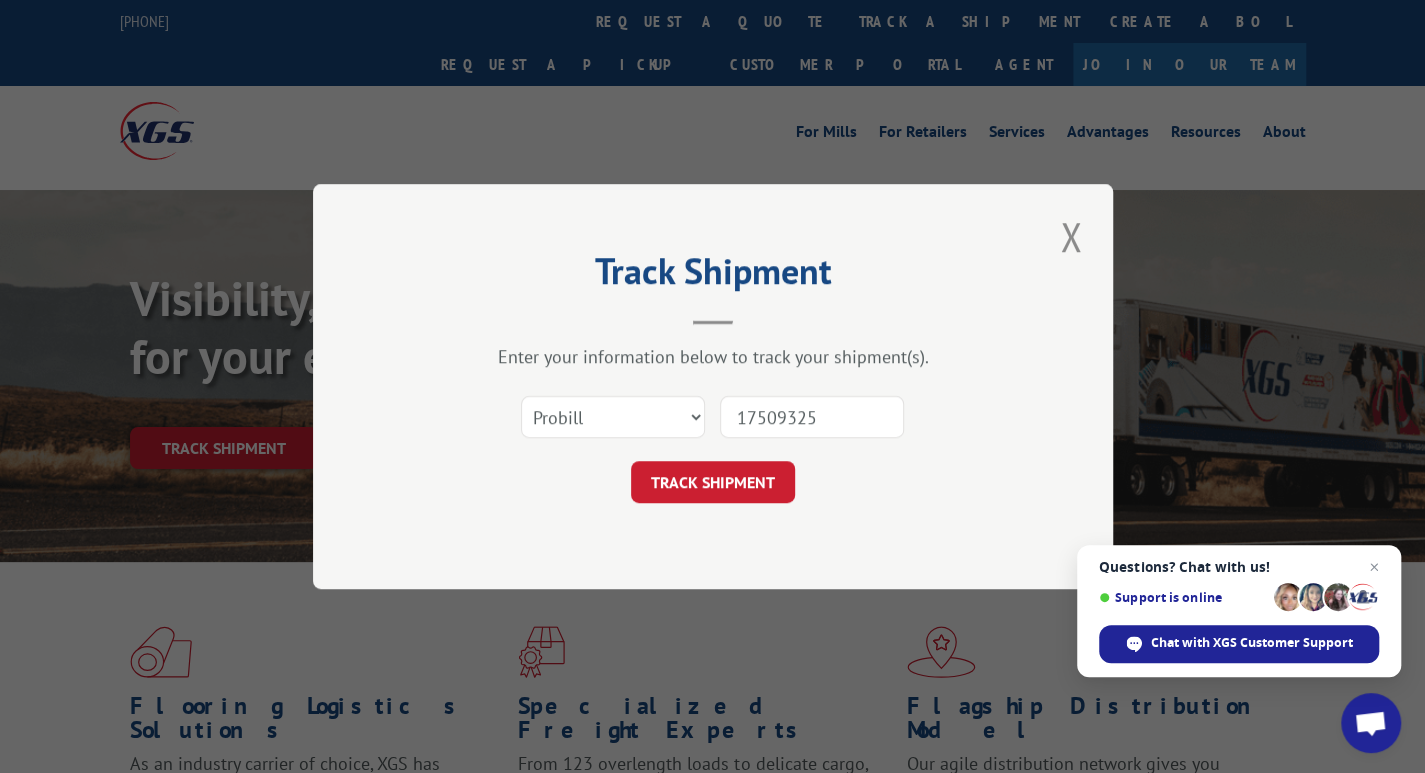 click on "TRACK SHIPMENT" at bounding box center (713, 482) 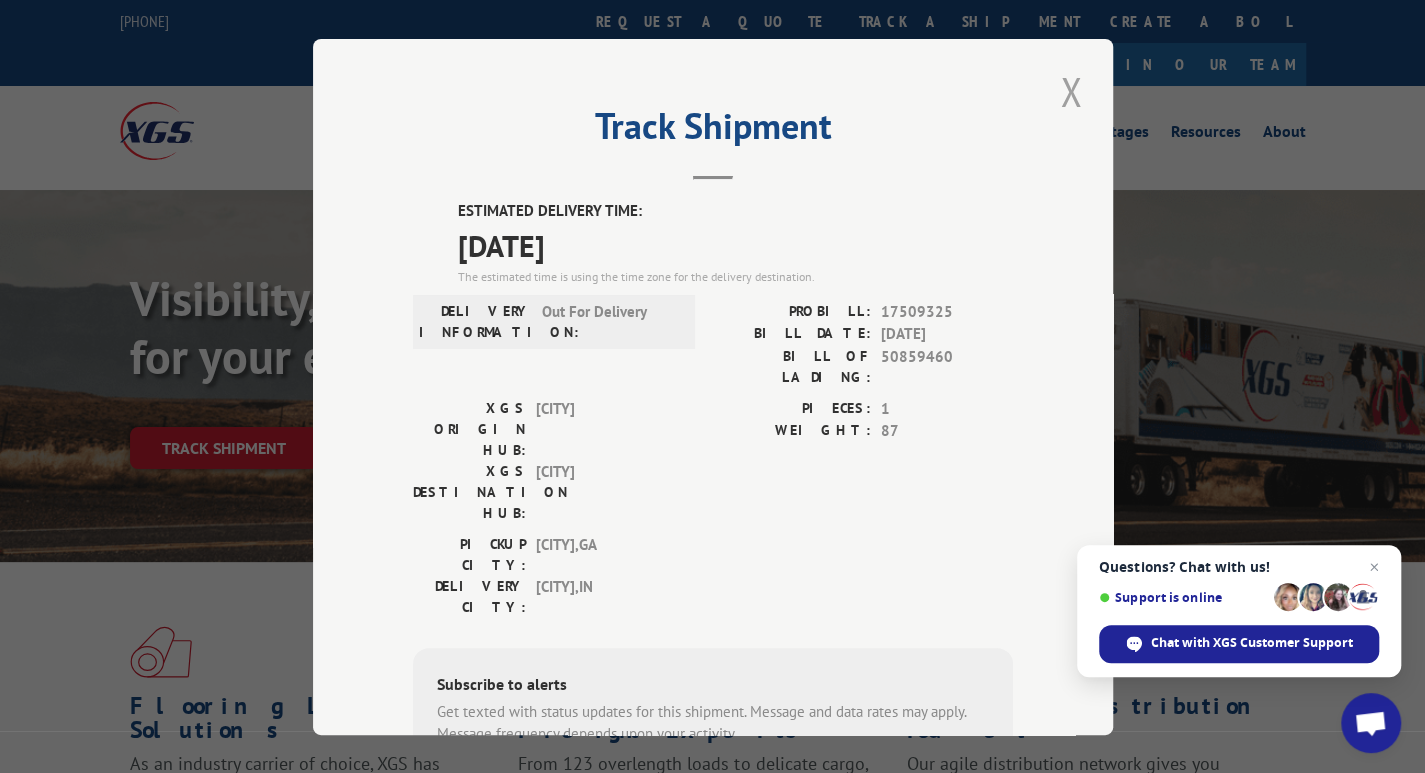 click at bounding box center [1071, 91] 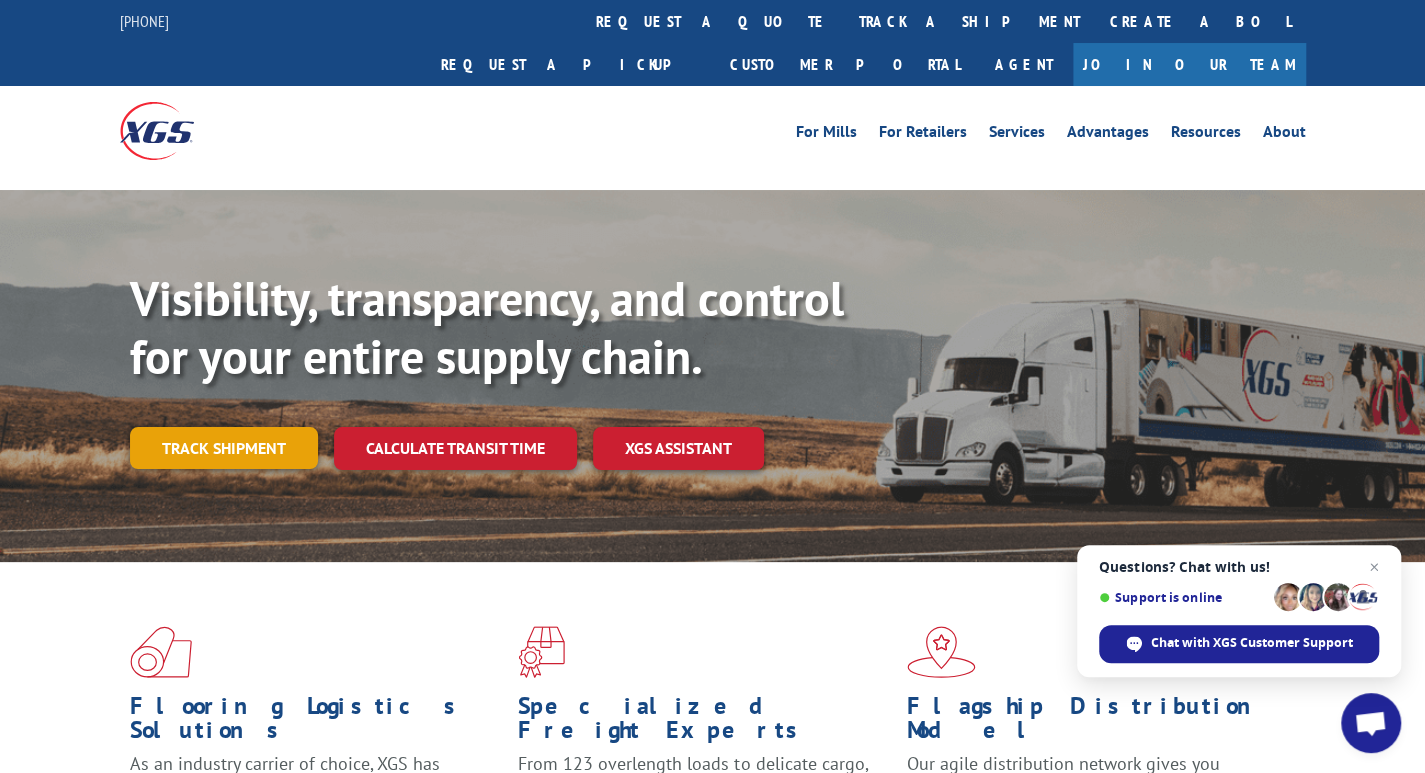 click on "Track shipment" at bounding box center (224, 448) 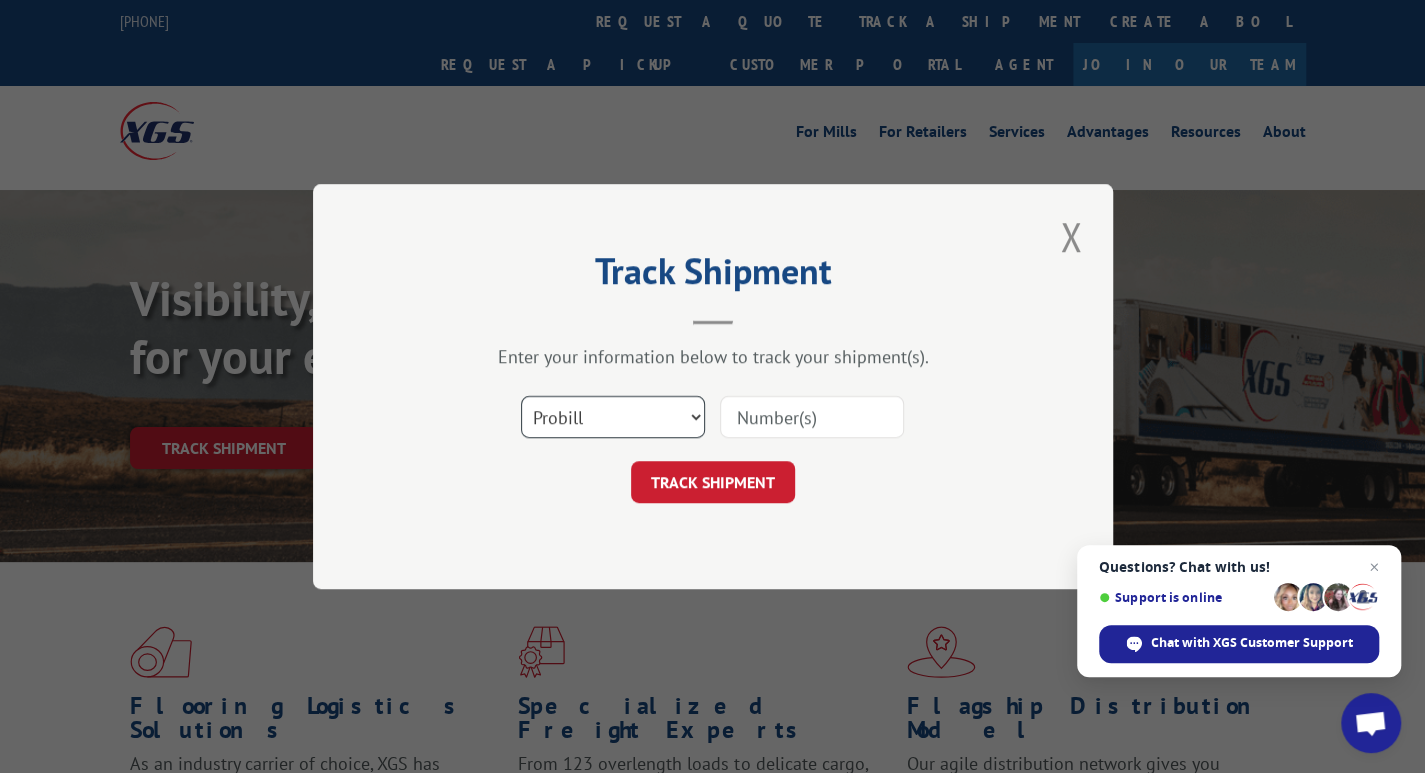 click on "Select category... Probill BOL PO" at bounding box center [613, 417] 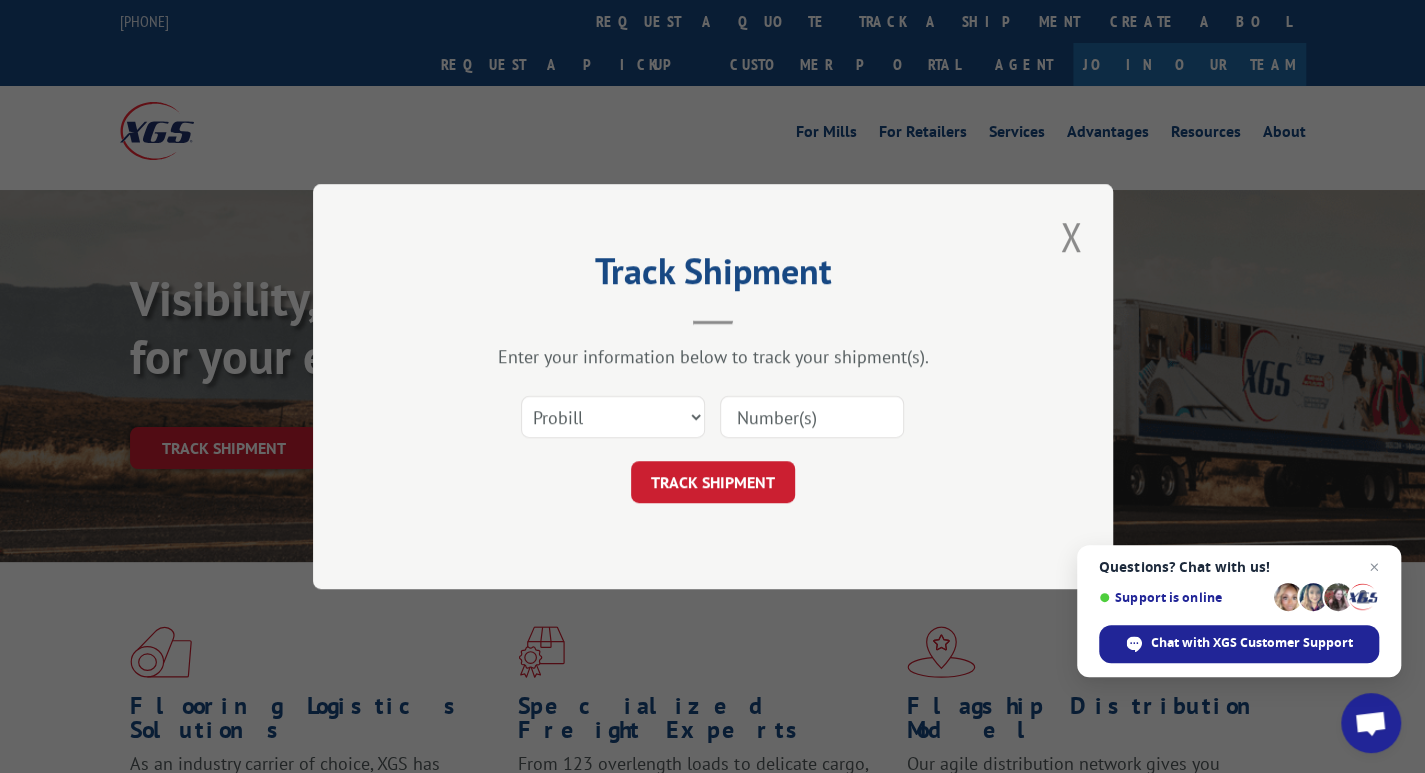 click at bounding box center (812, 417) 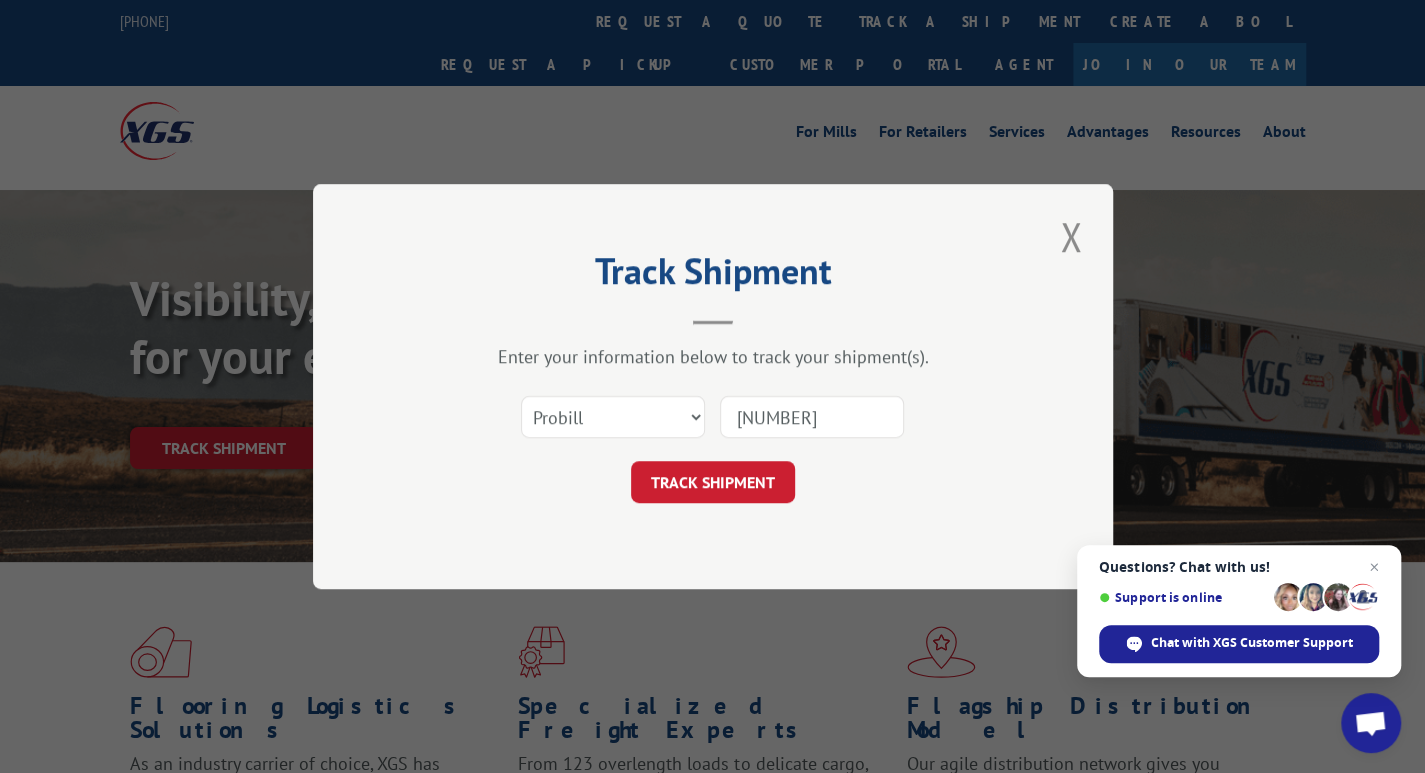 type on "17509325" 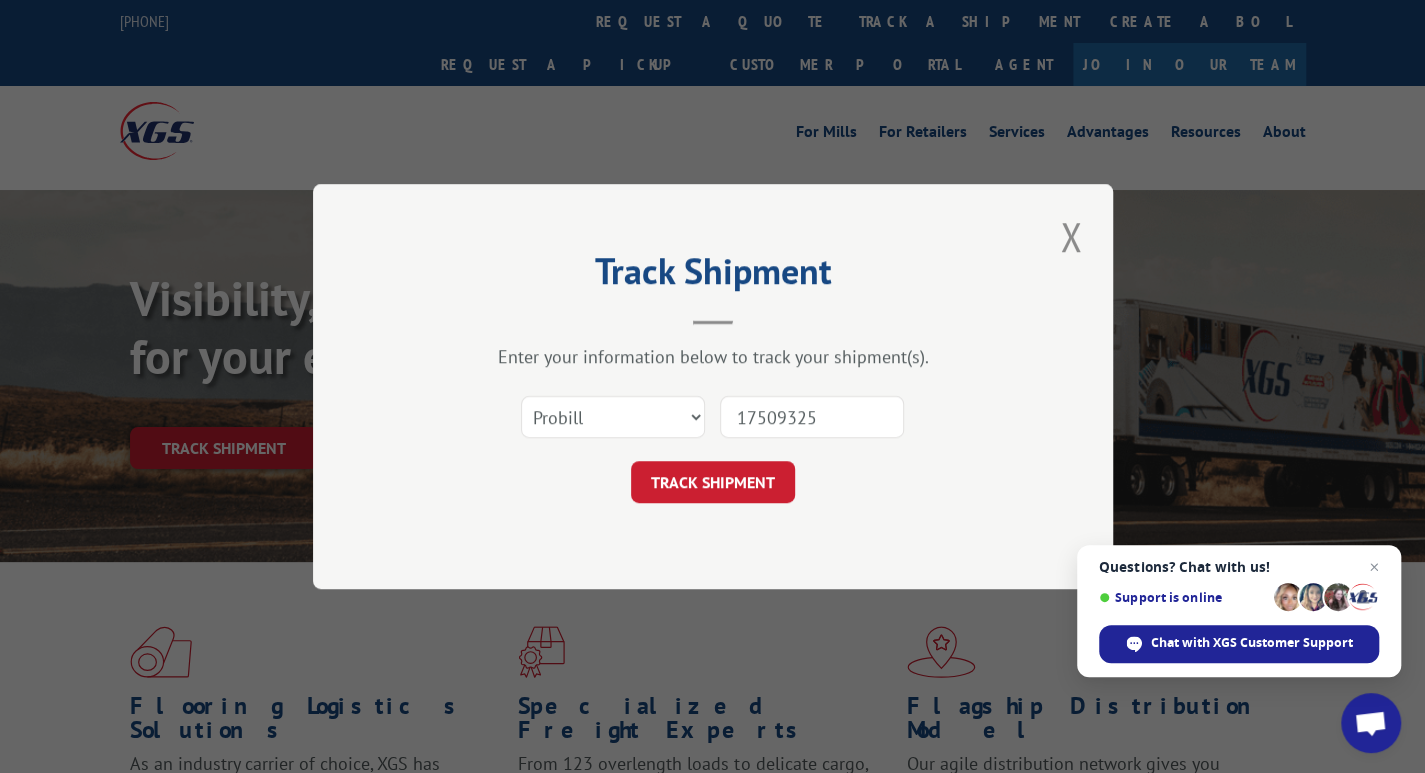 click on "TRACK SHIPMENT" at bounding box center [713, 482] 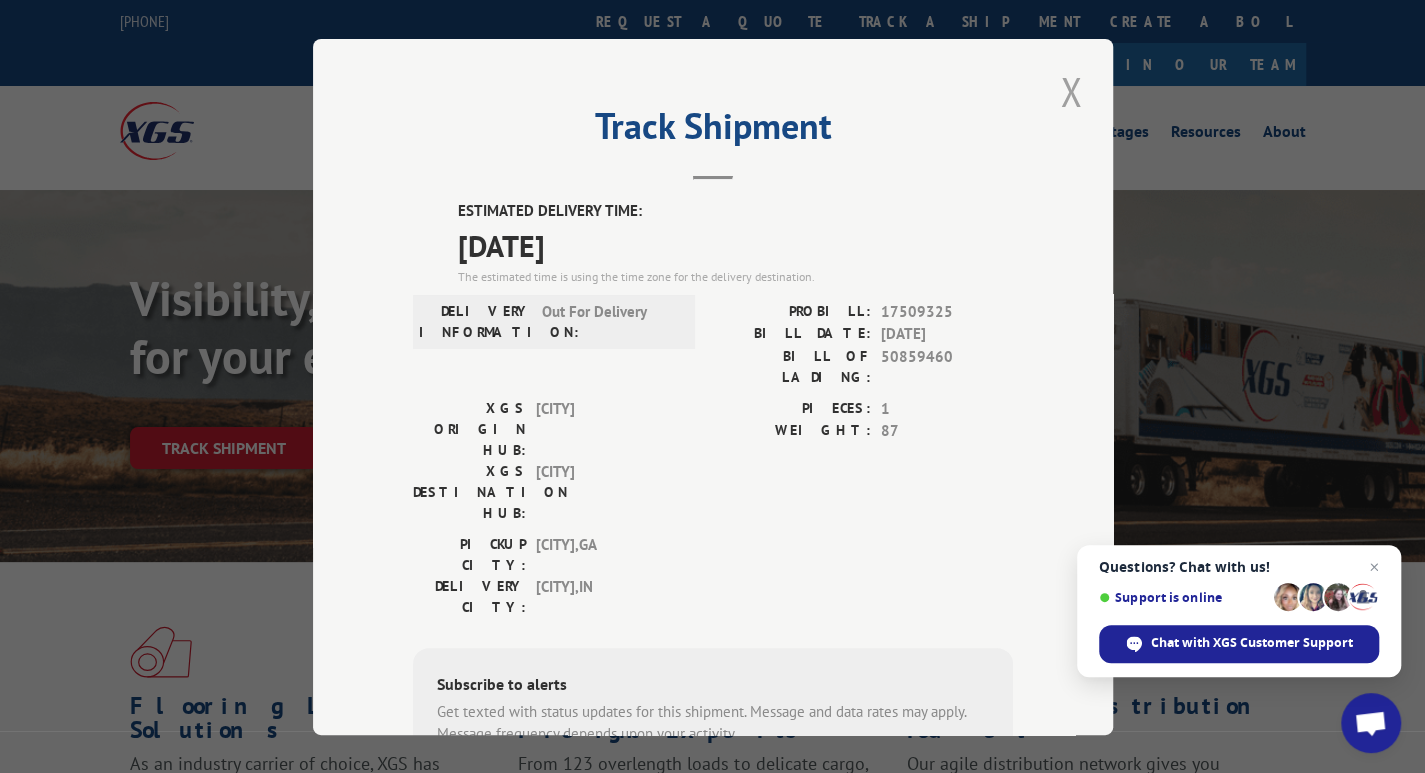 click at bounding box center [1071, 91] 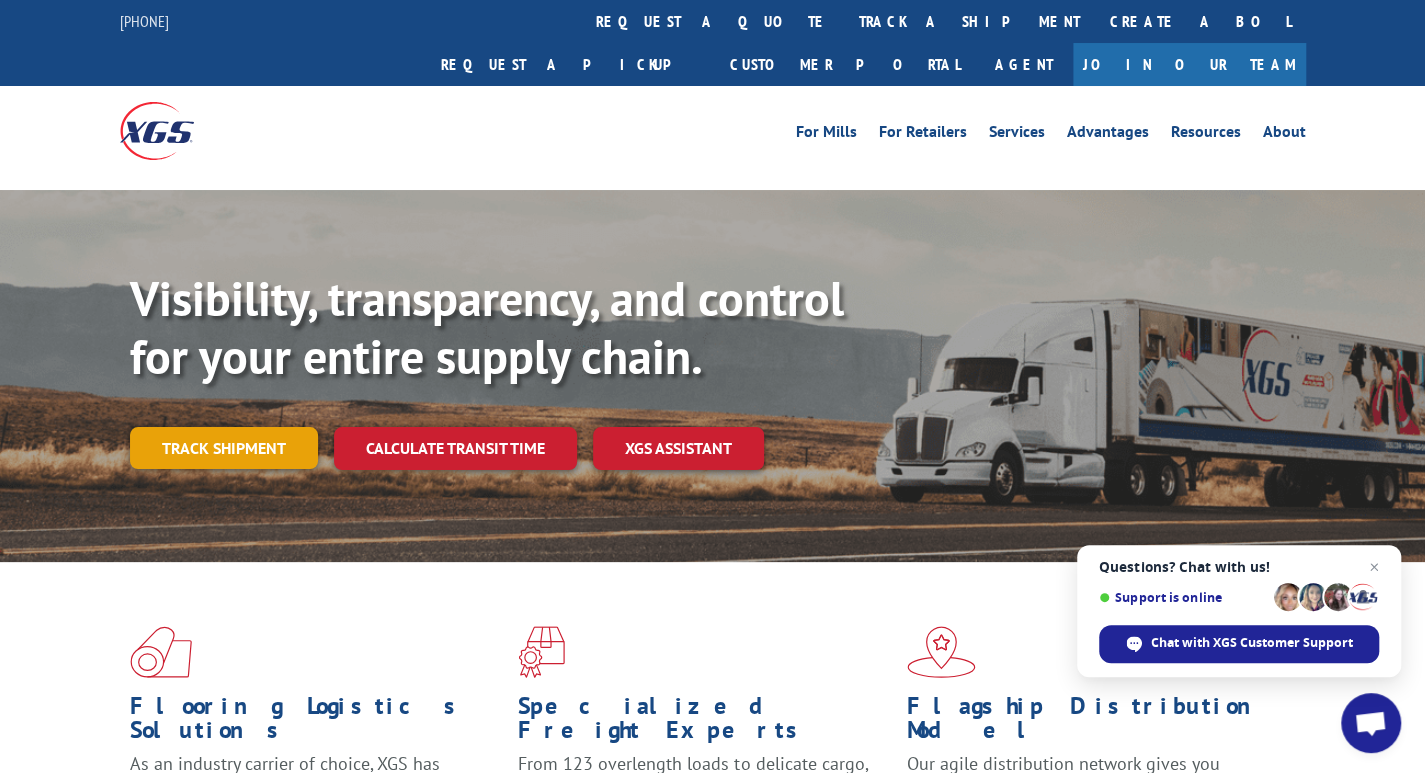 click on "Track shipment" at bounding box center (224, 448) 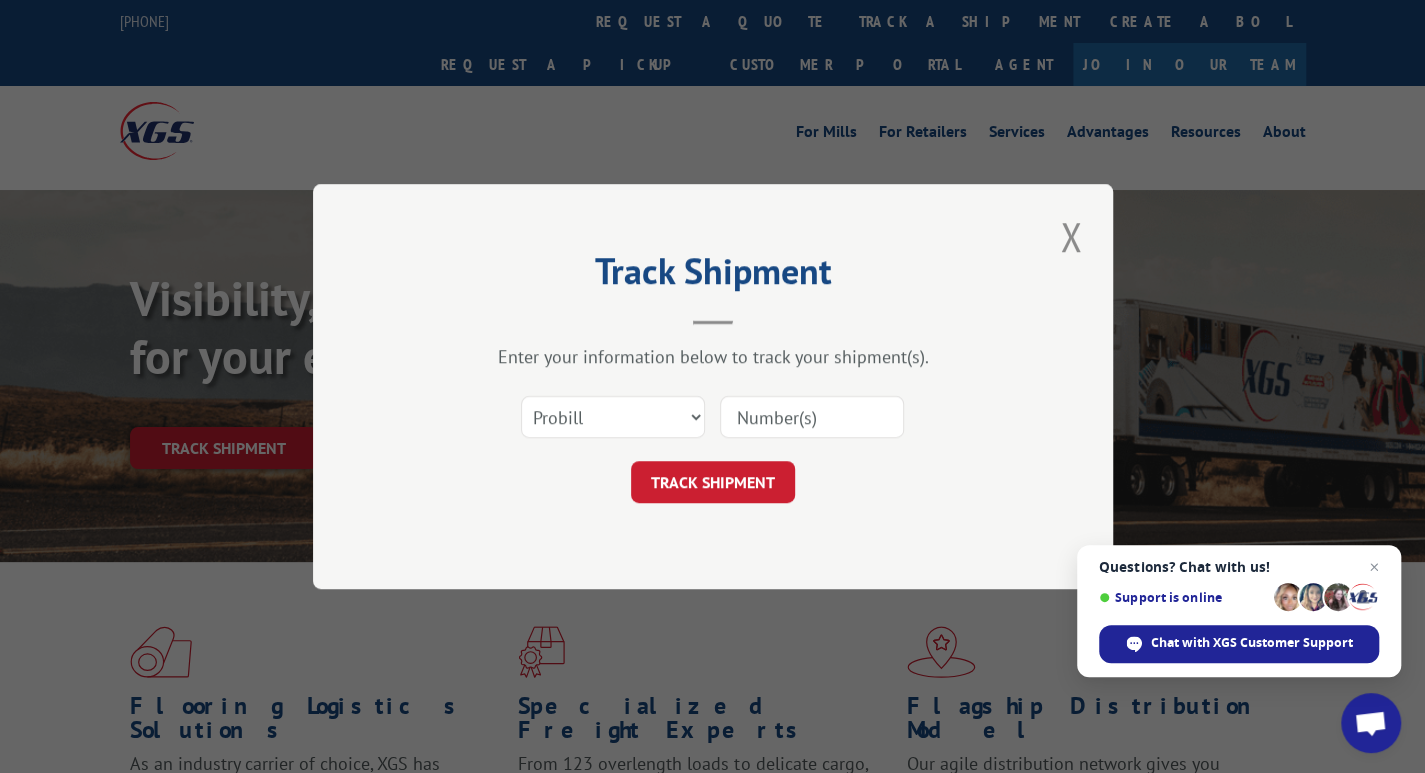 click at bounding box center [812, 417] 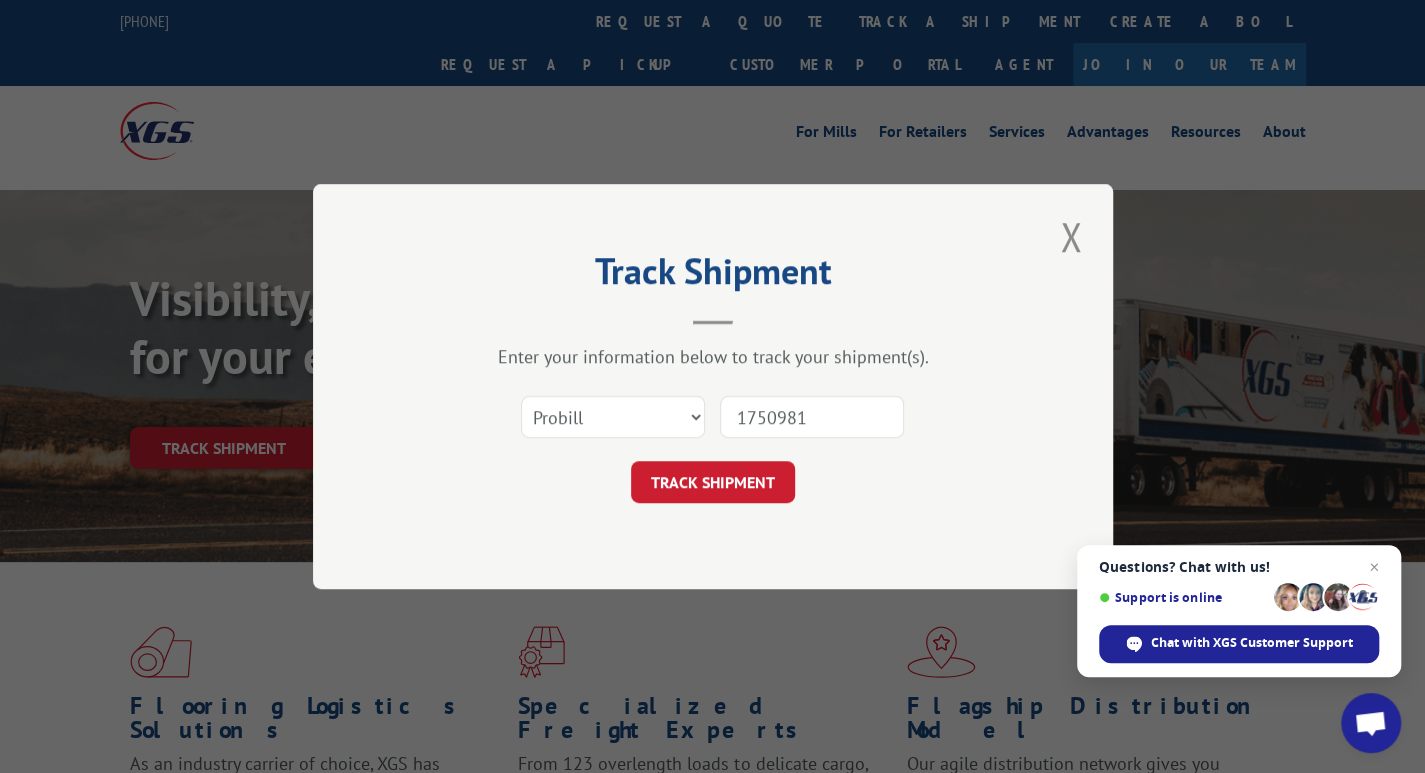type on "17509816" 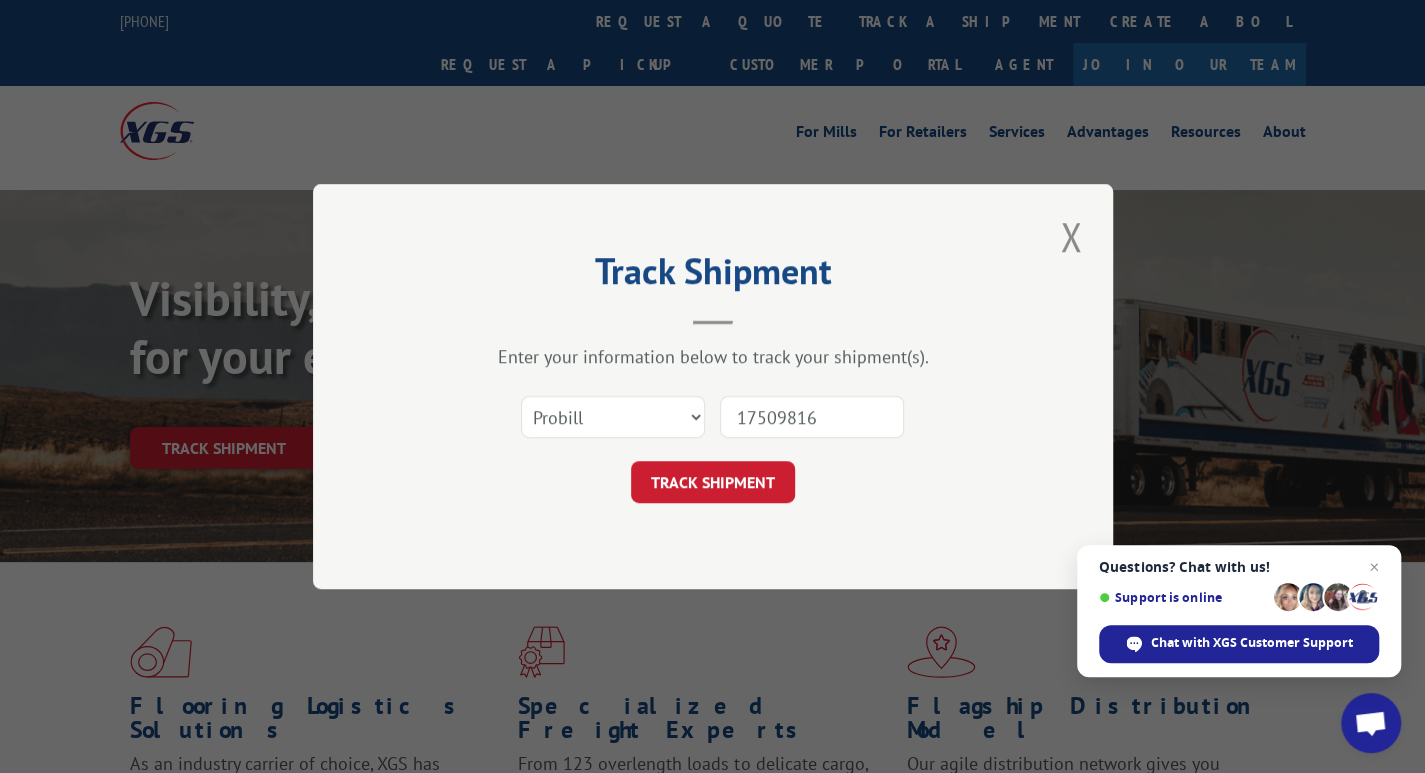 click on "TRACK SHIPMENT" at bounding box center (713, 482) 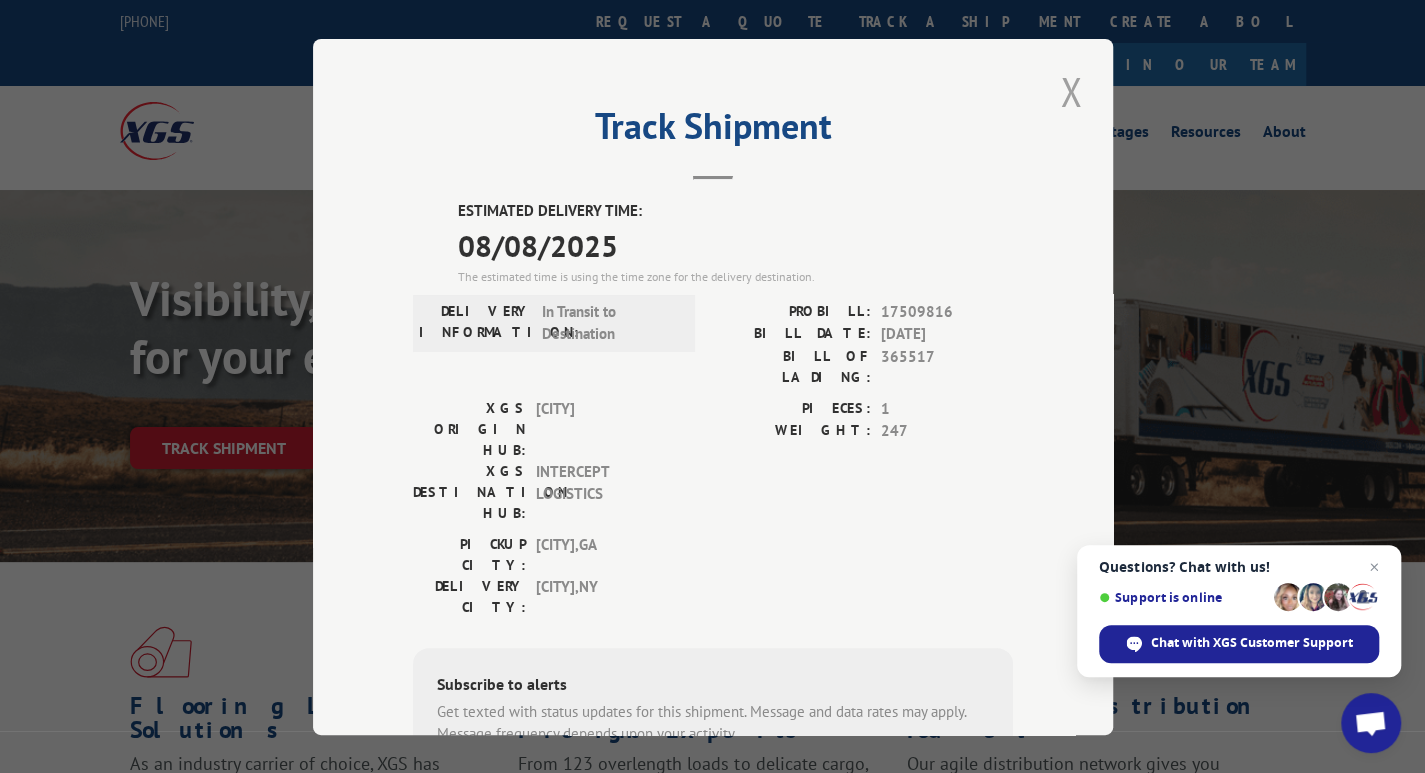 click at bounding box center [1071, 91] 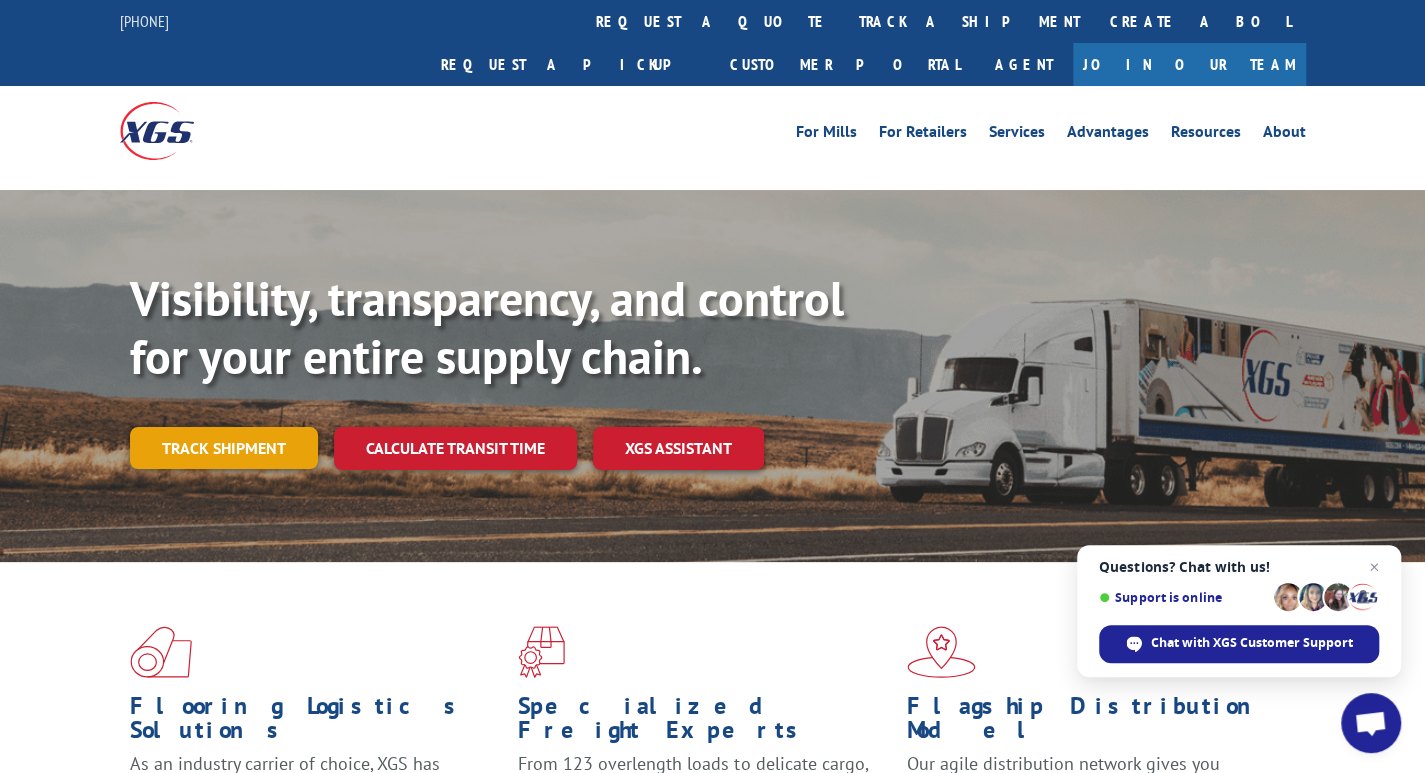 click on "Track shipment" at bounding box center [224, 448] 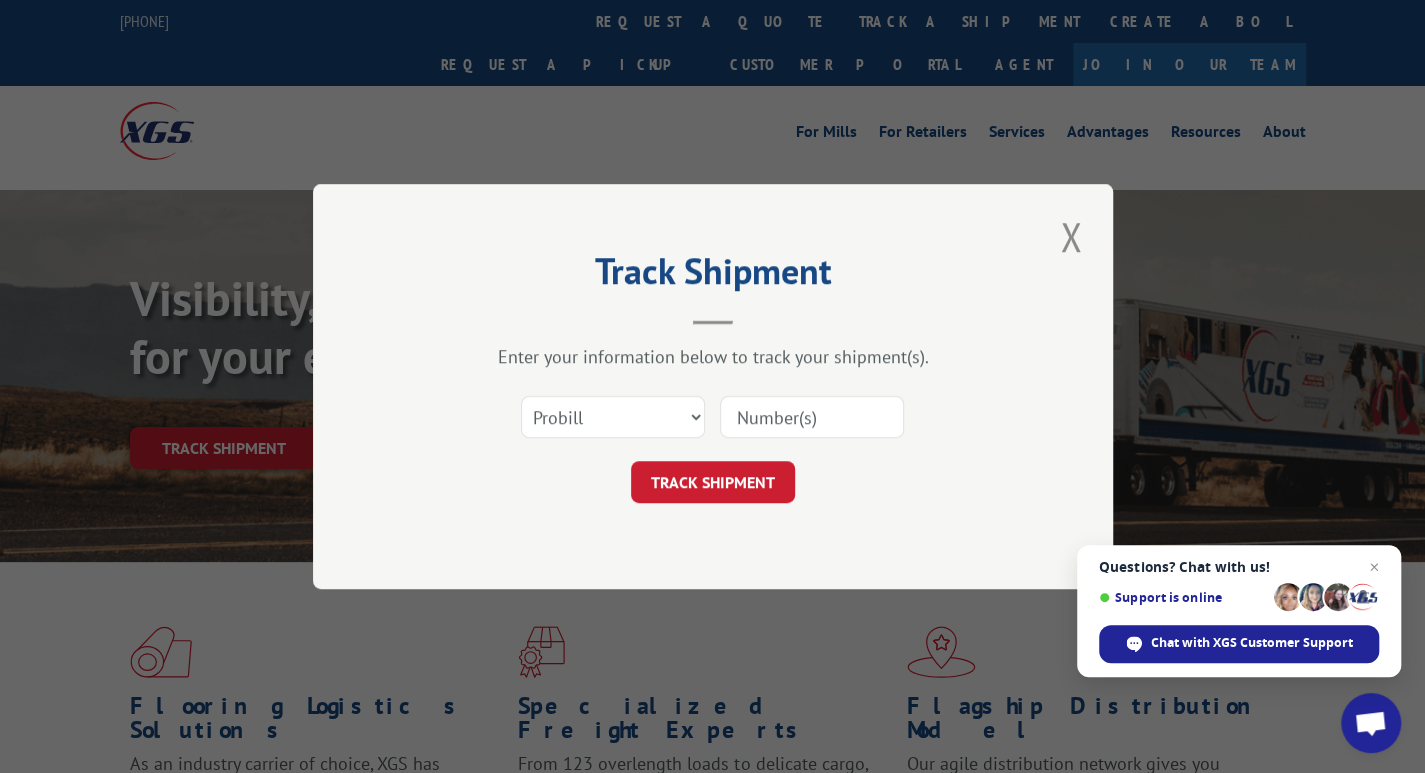 click at bounding box center (812, 417) 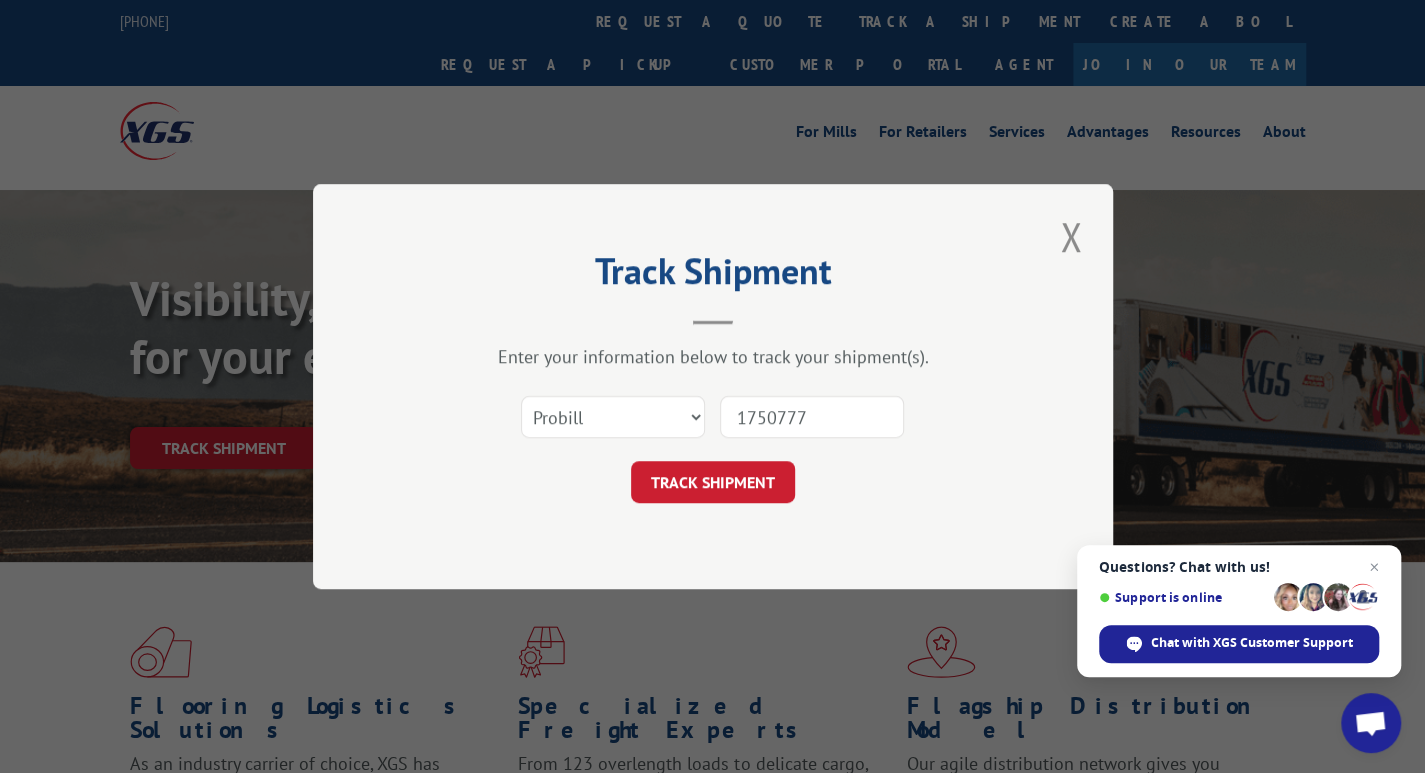 type on "17507773" 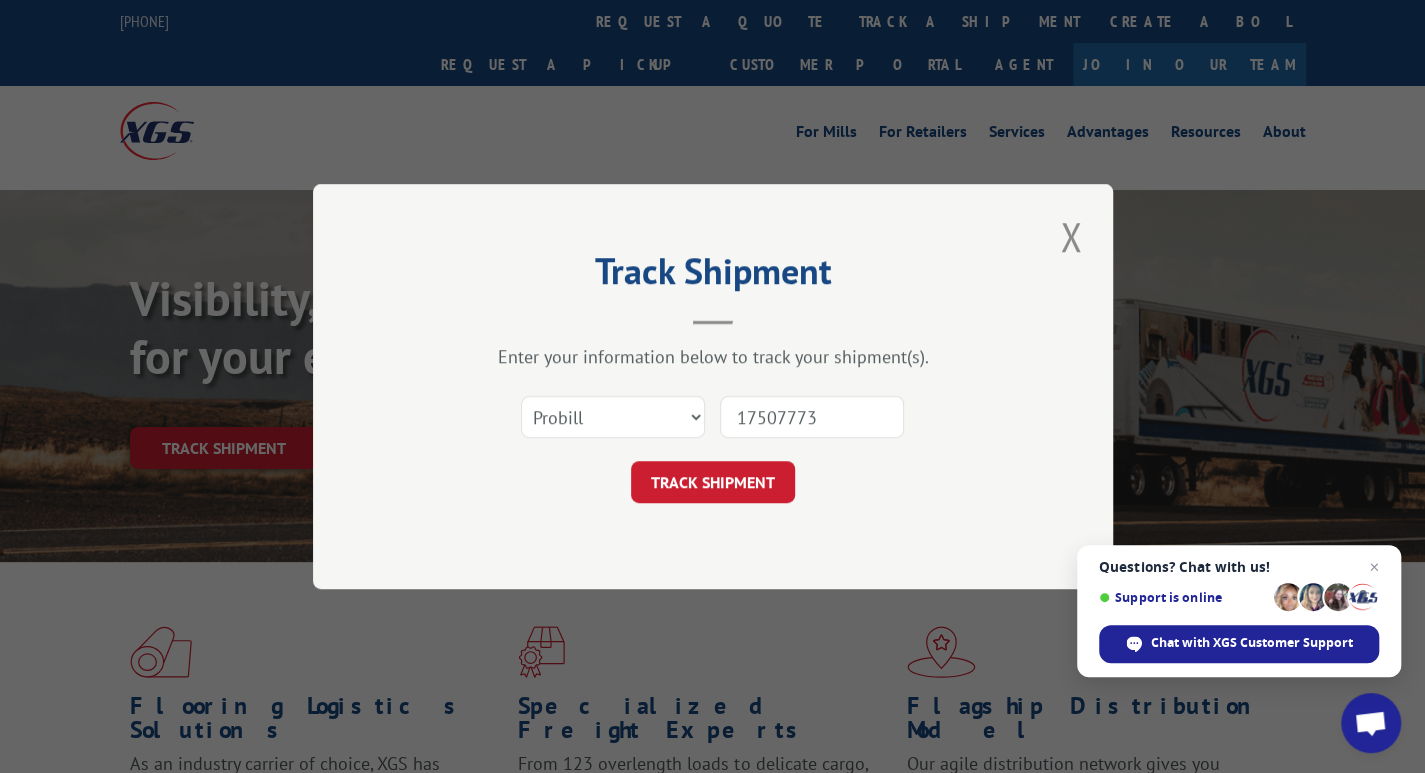 click on "TRACK SHIPMENT" at bounding box center [713, 482] 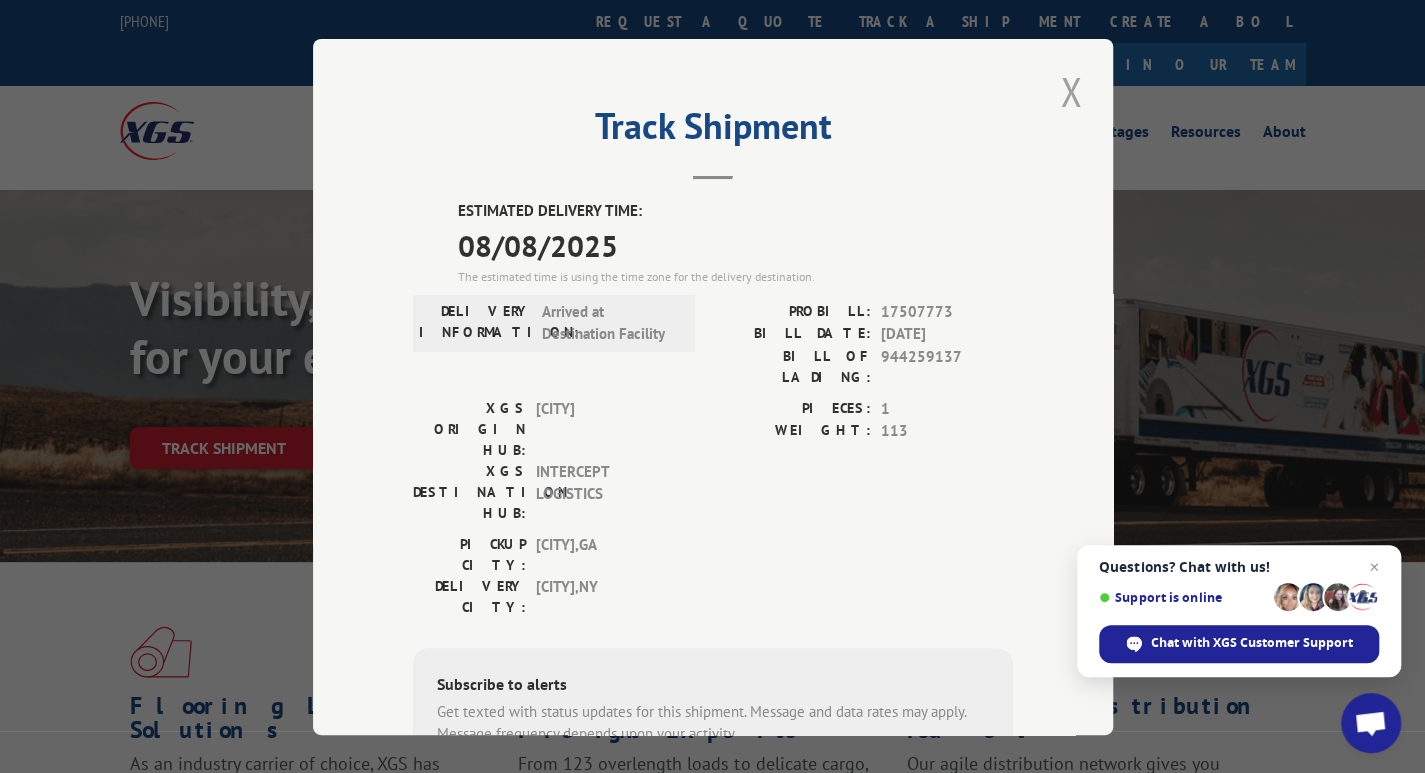 click at bounding box center [1071, 91] 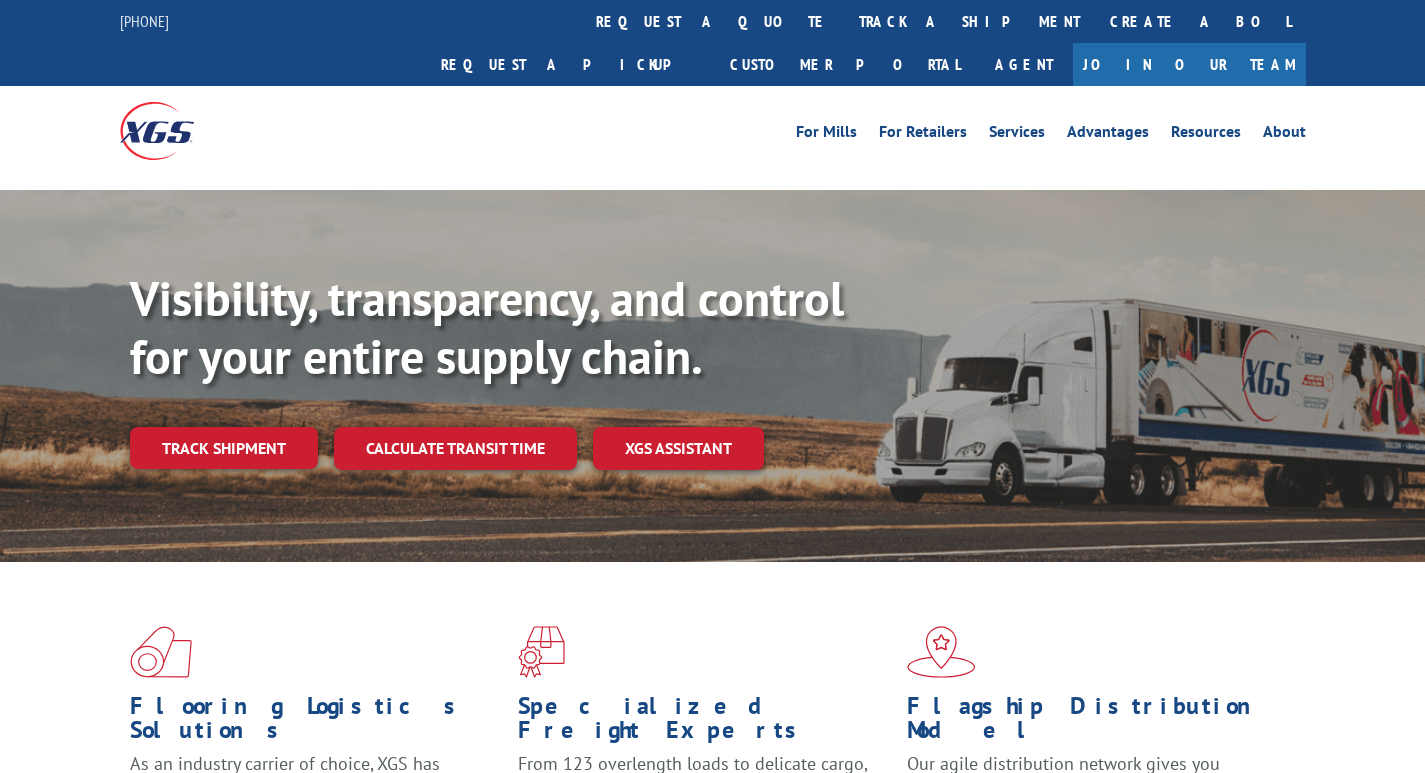 scroll, scrollTop: 0, scrollLeft: 0, axis: both 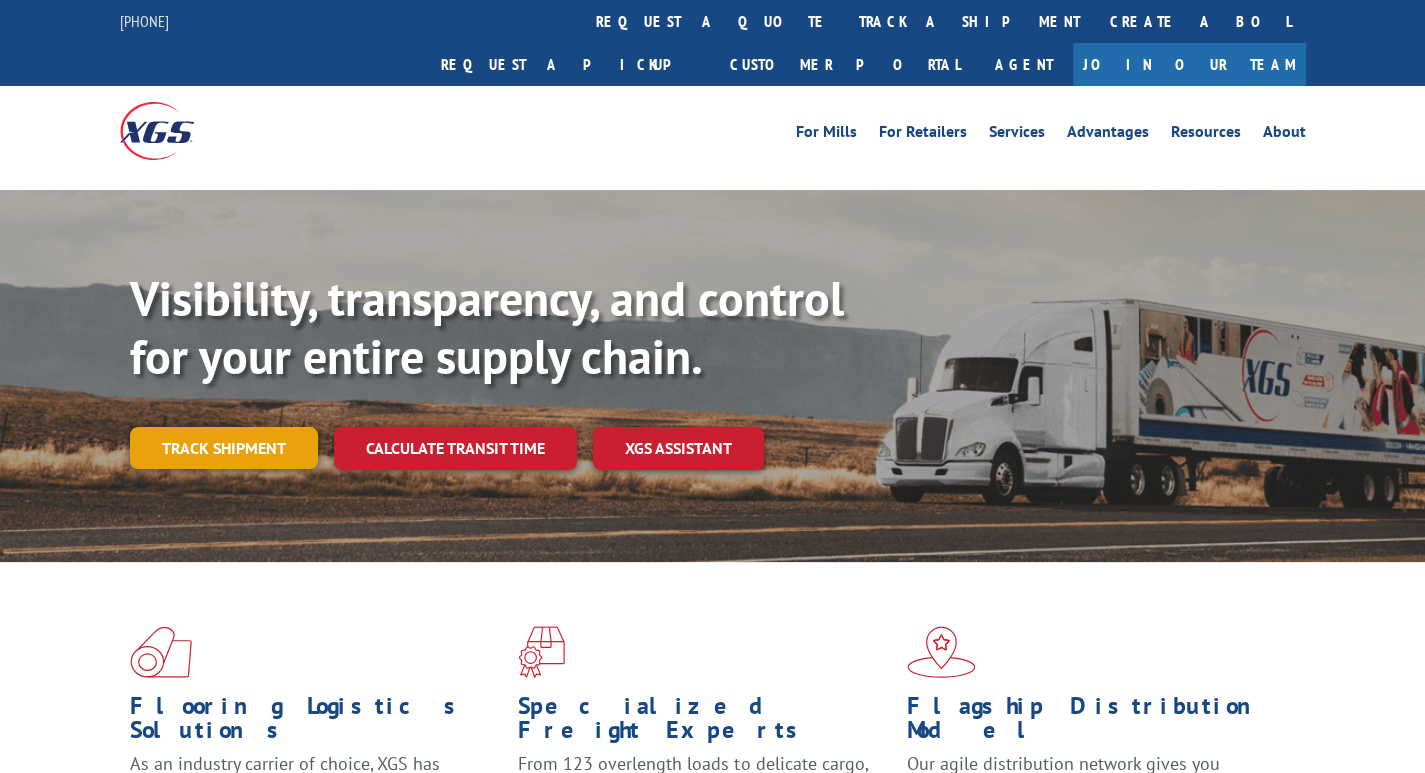 click on "Track shipment" at bounding box center [224, 448] 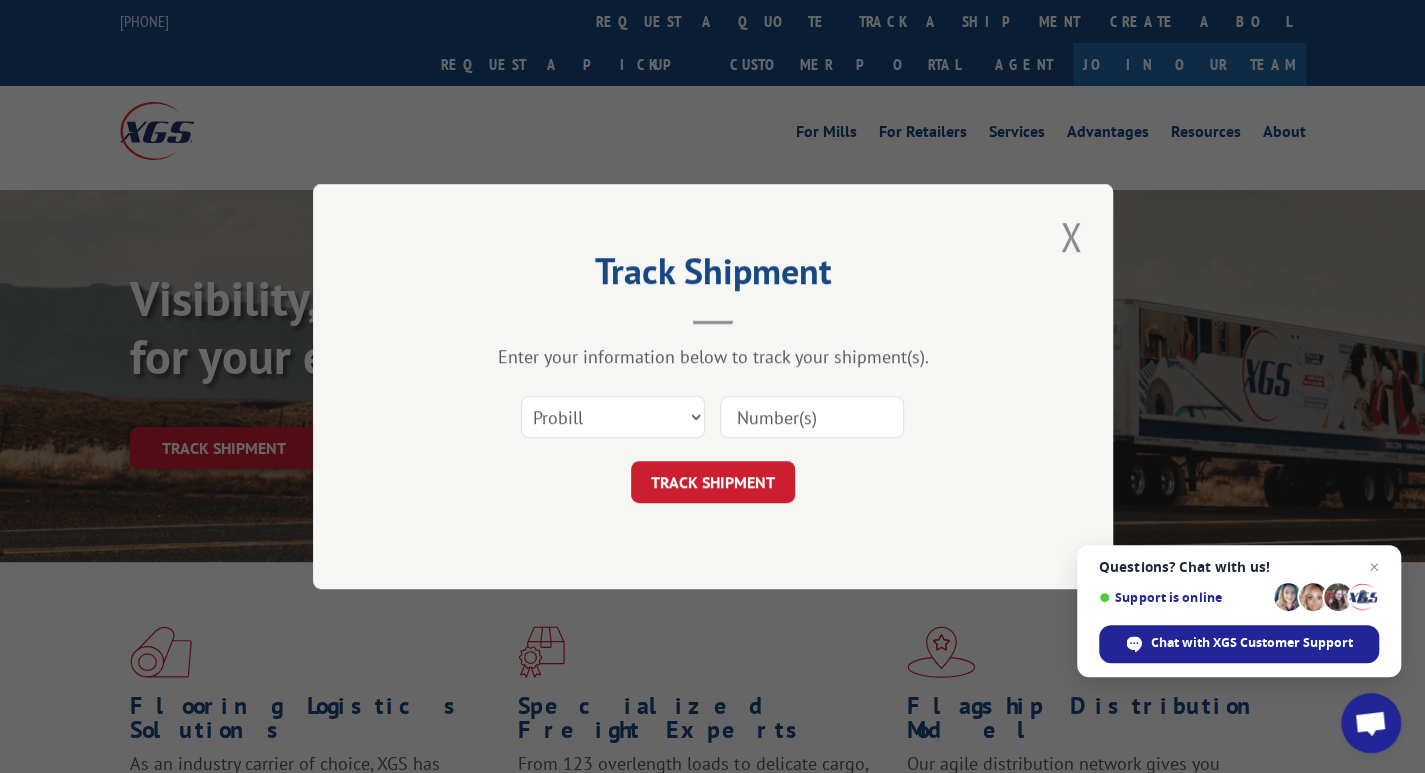click at bounding box center (812, 417) 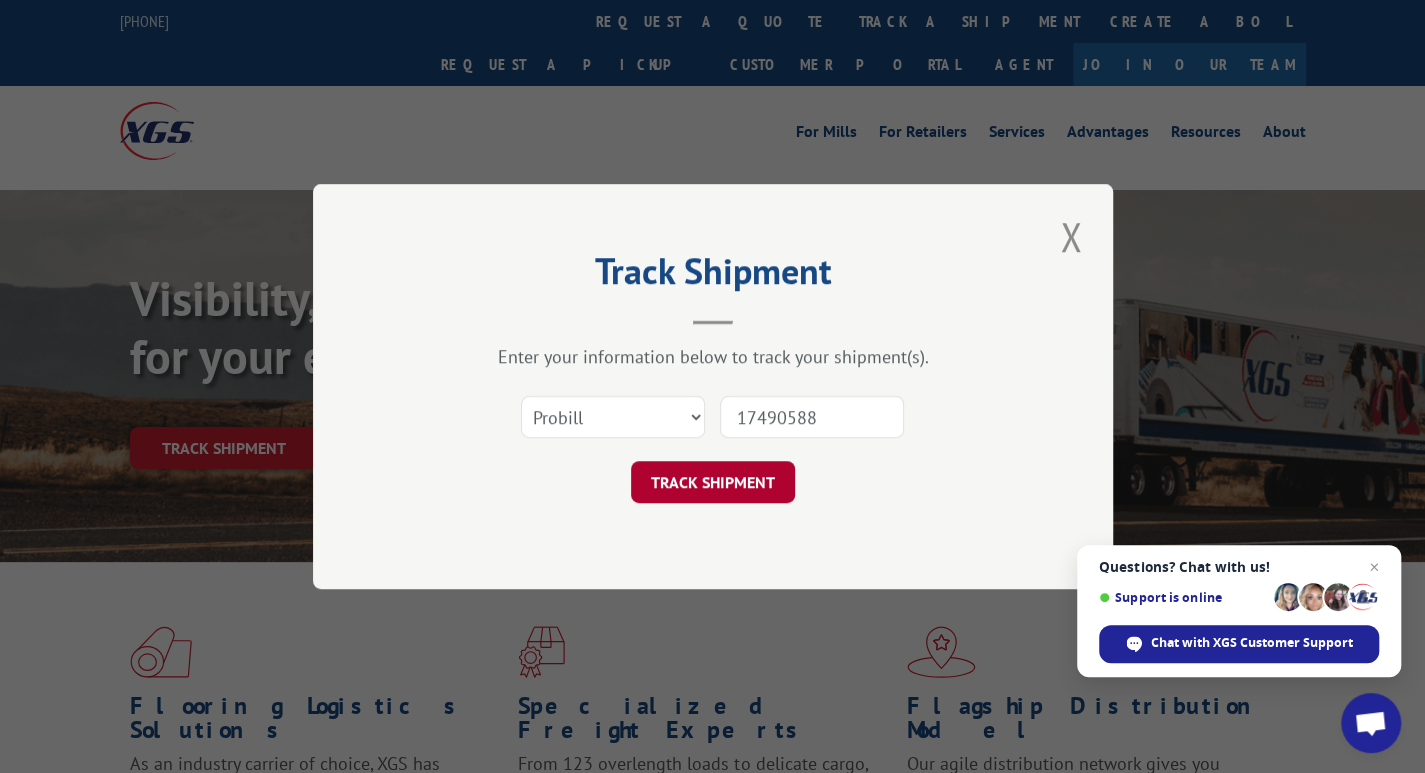 type on "17490588" 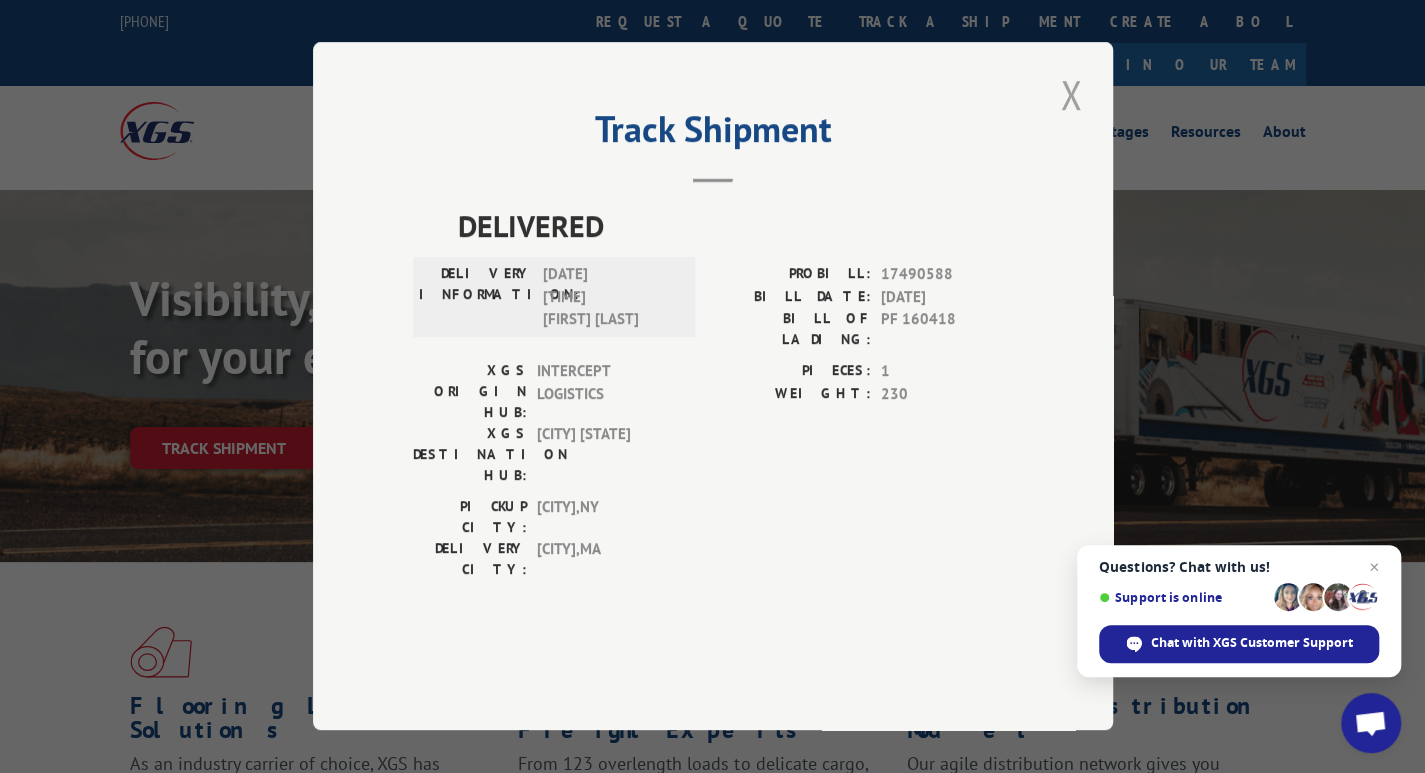 click at bounding box center [1071, 94] 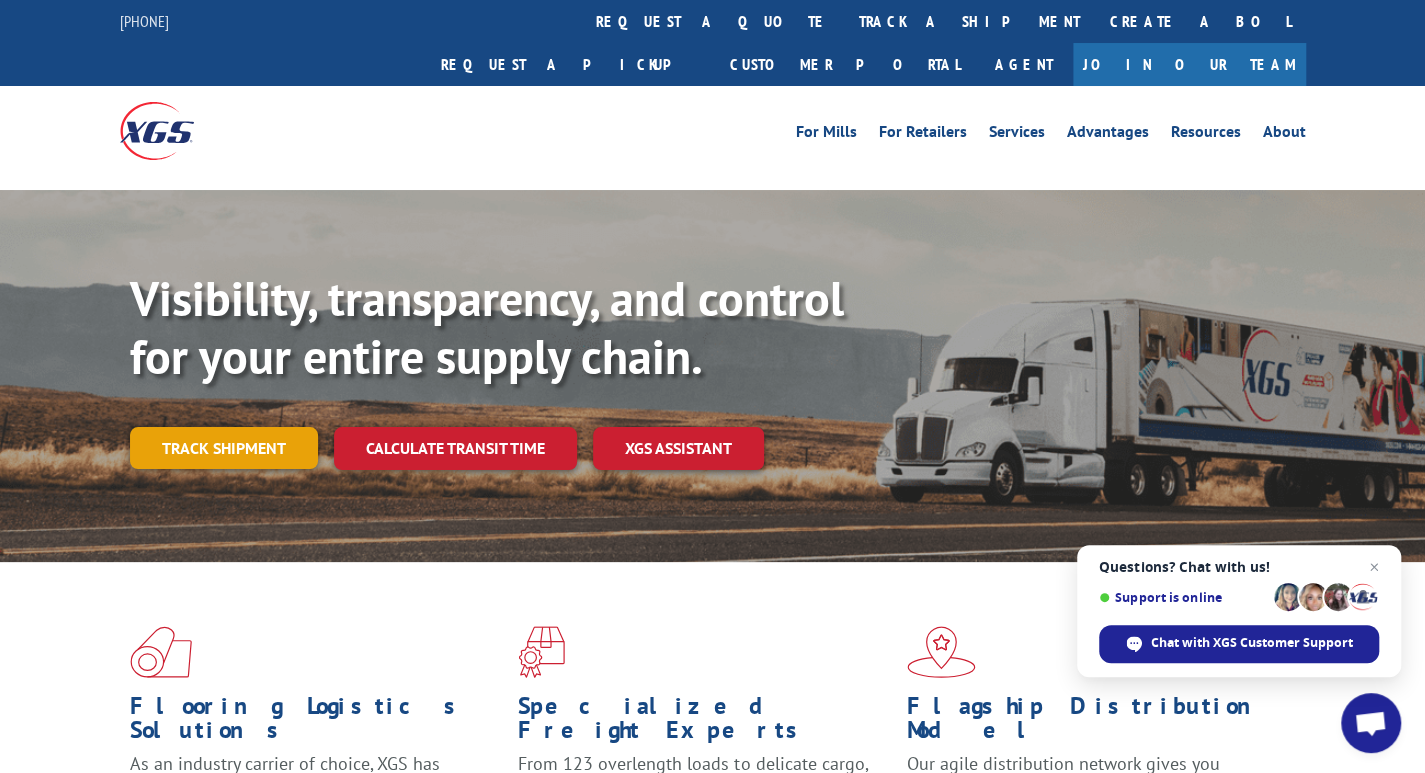 click on "Track shipment" at bounding box center [224, 448] 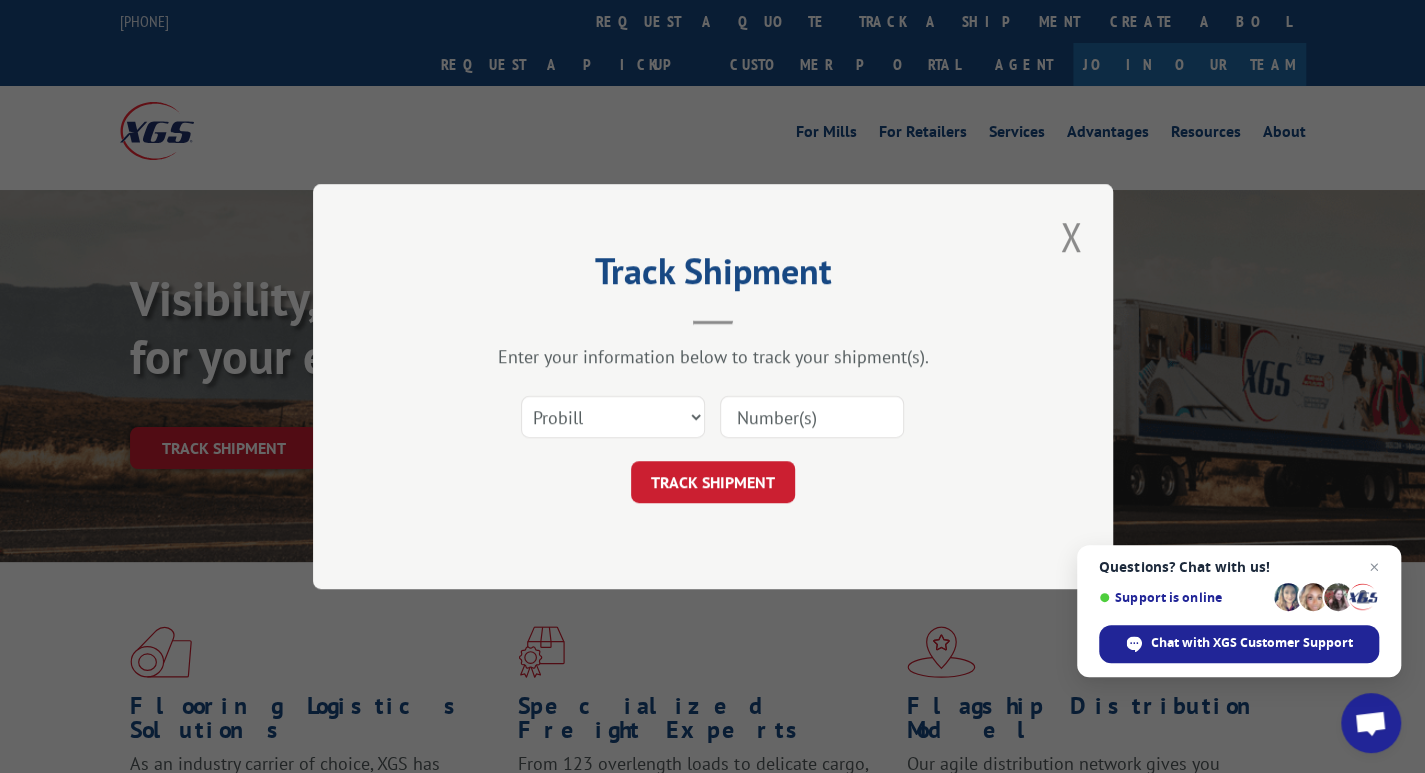 click at bounding box center [812, 417] 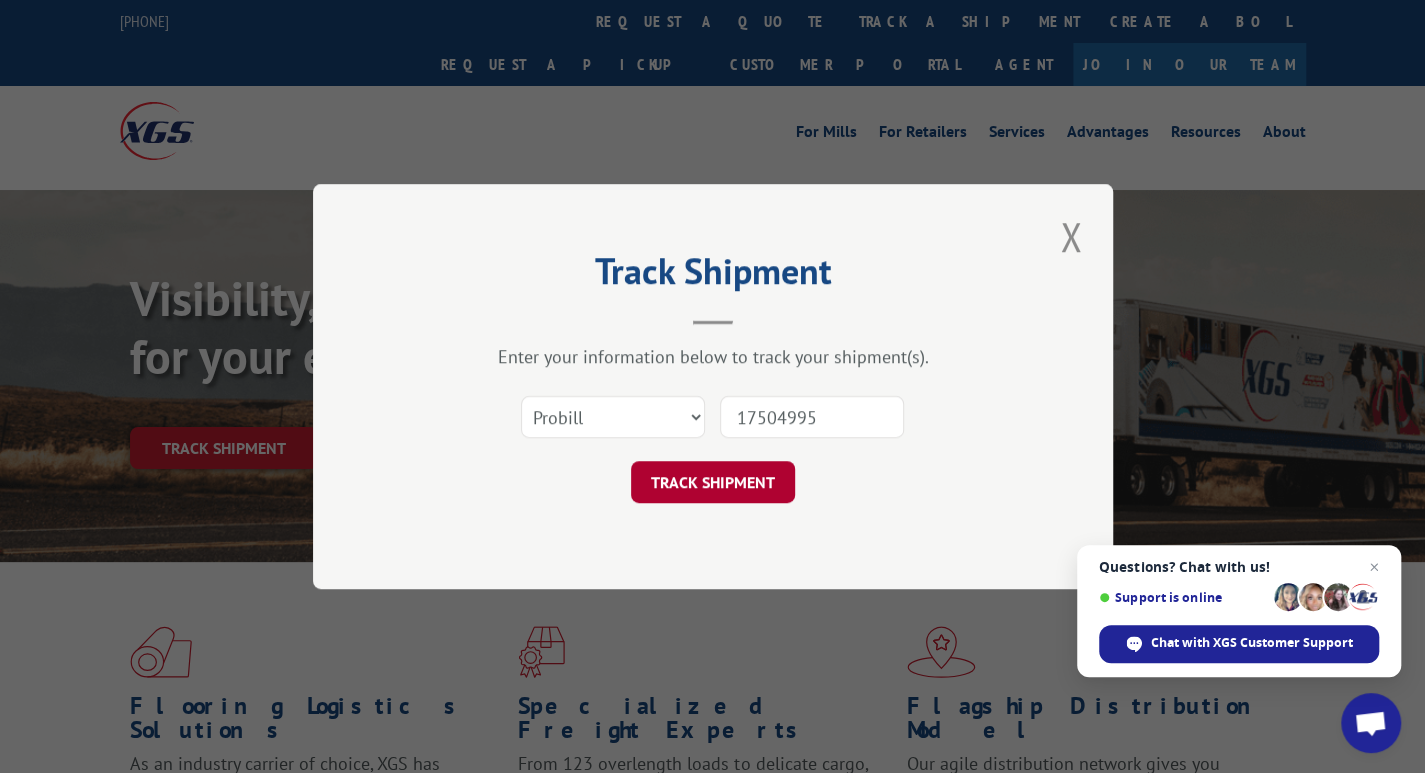 type on "17504995" 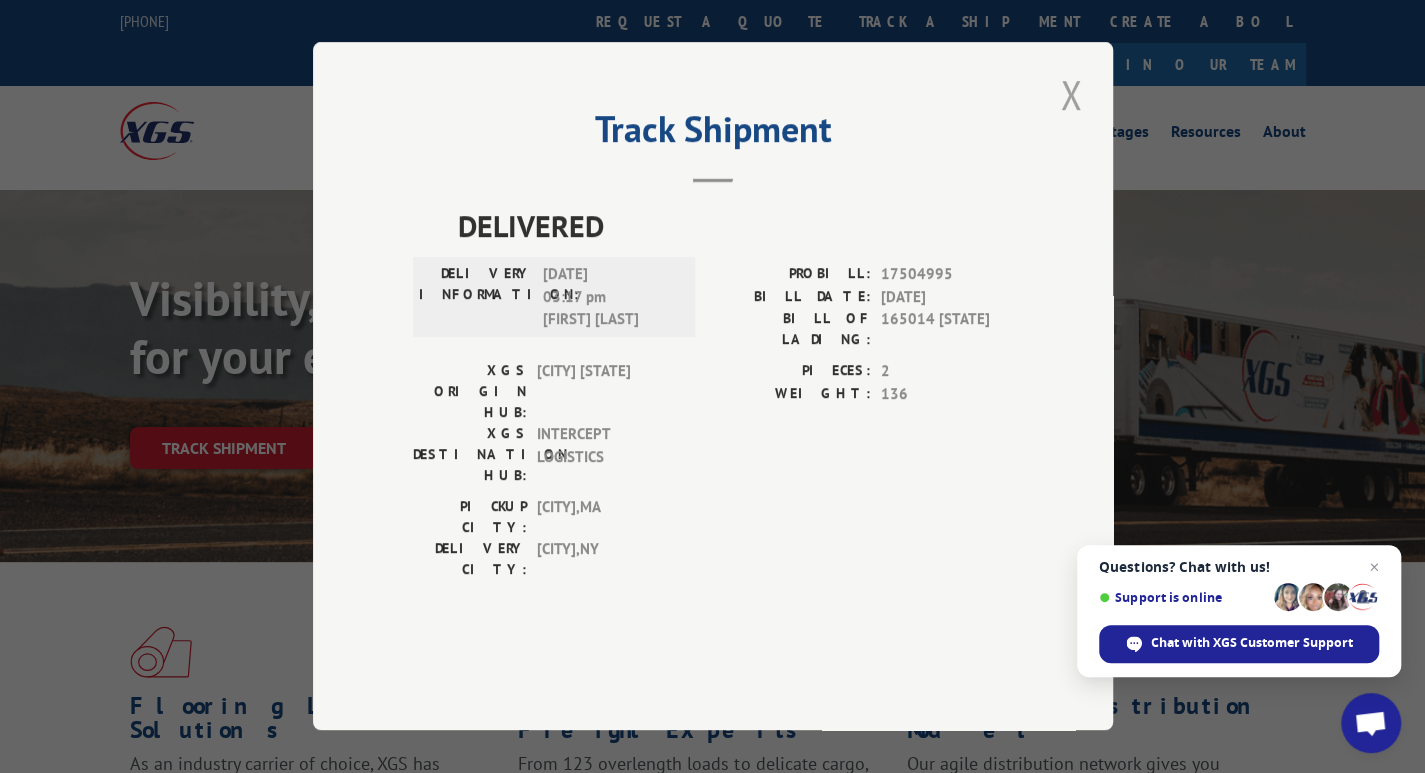 click at bounding box center [1071, 94] 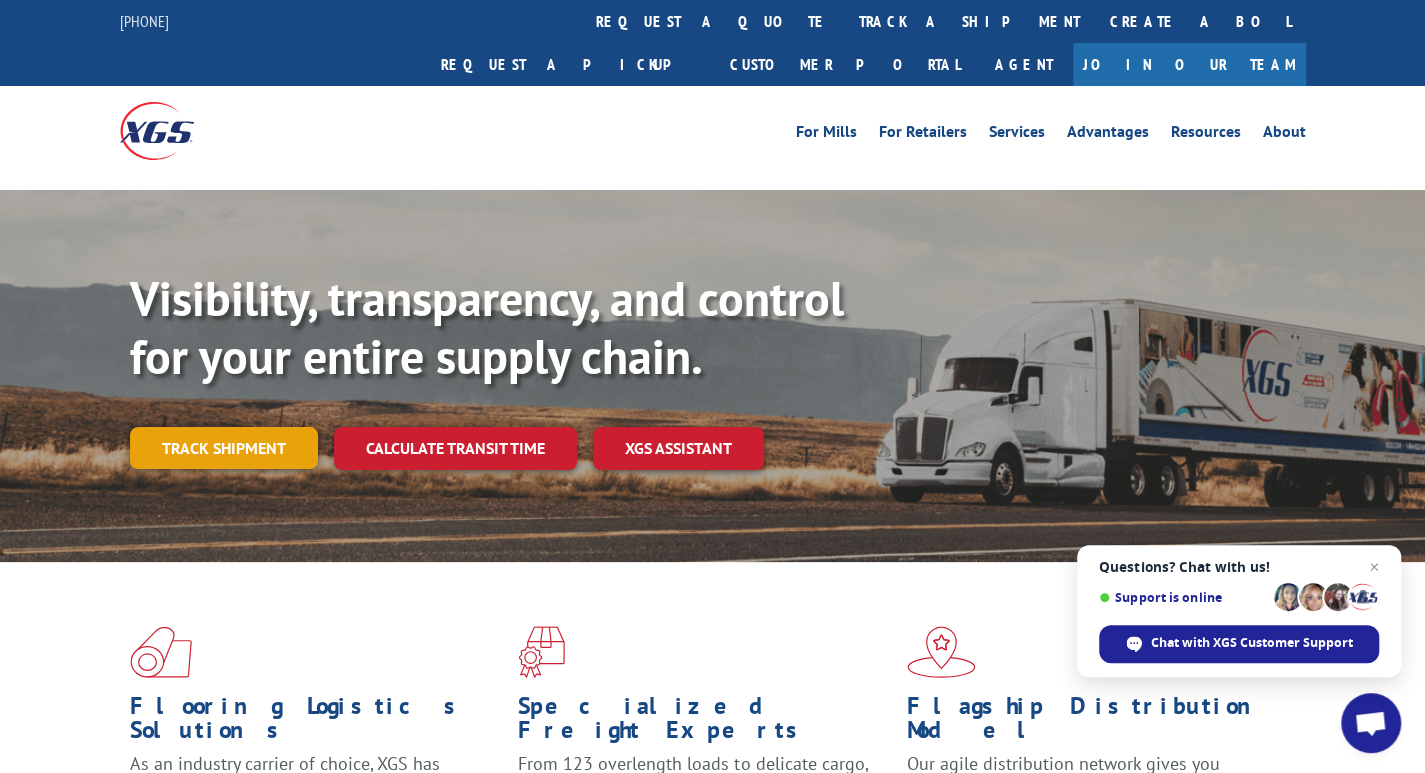 click on "Track shipment" at bounding box center (224, 448) 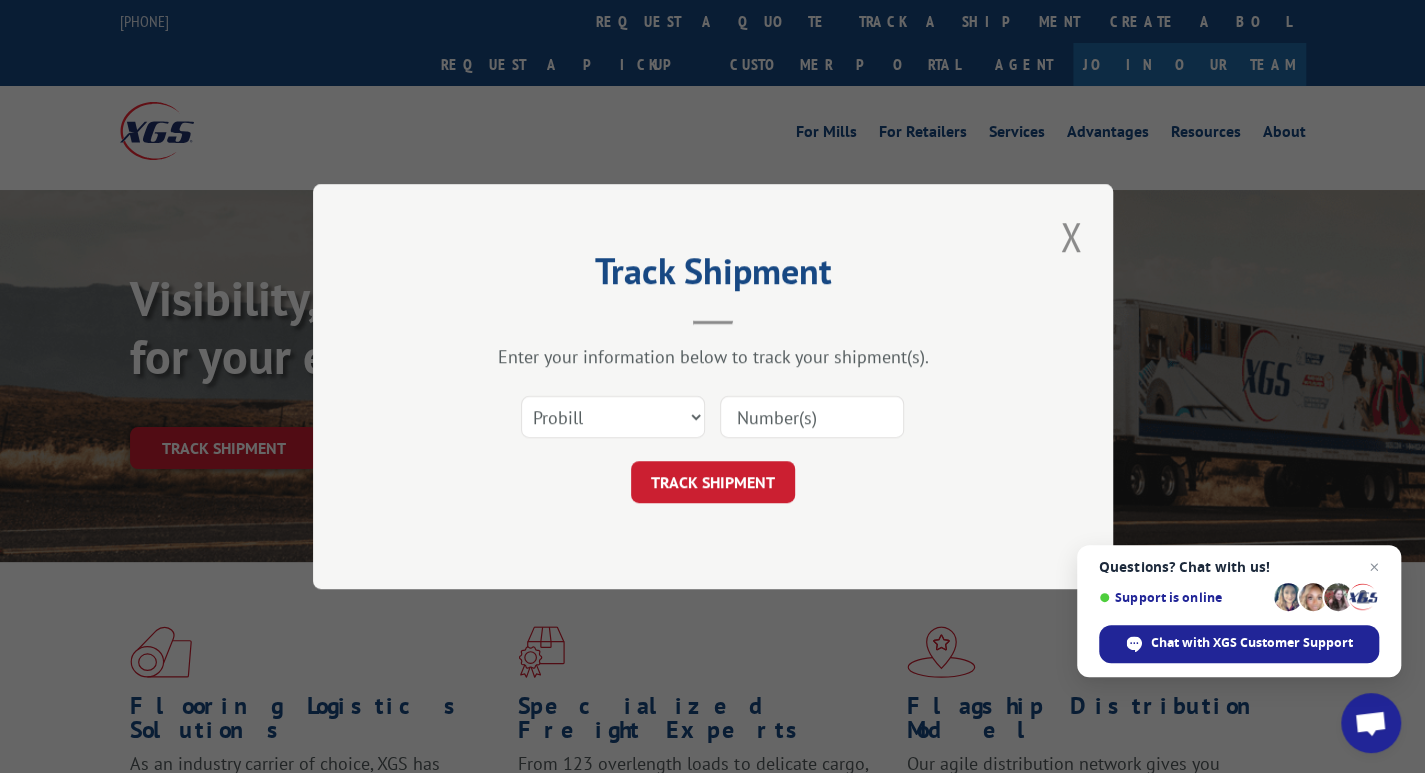 click at bounding box center (812, 417) 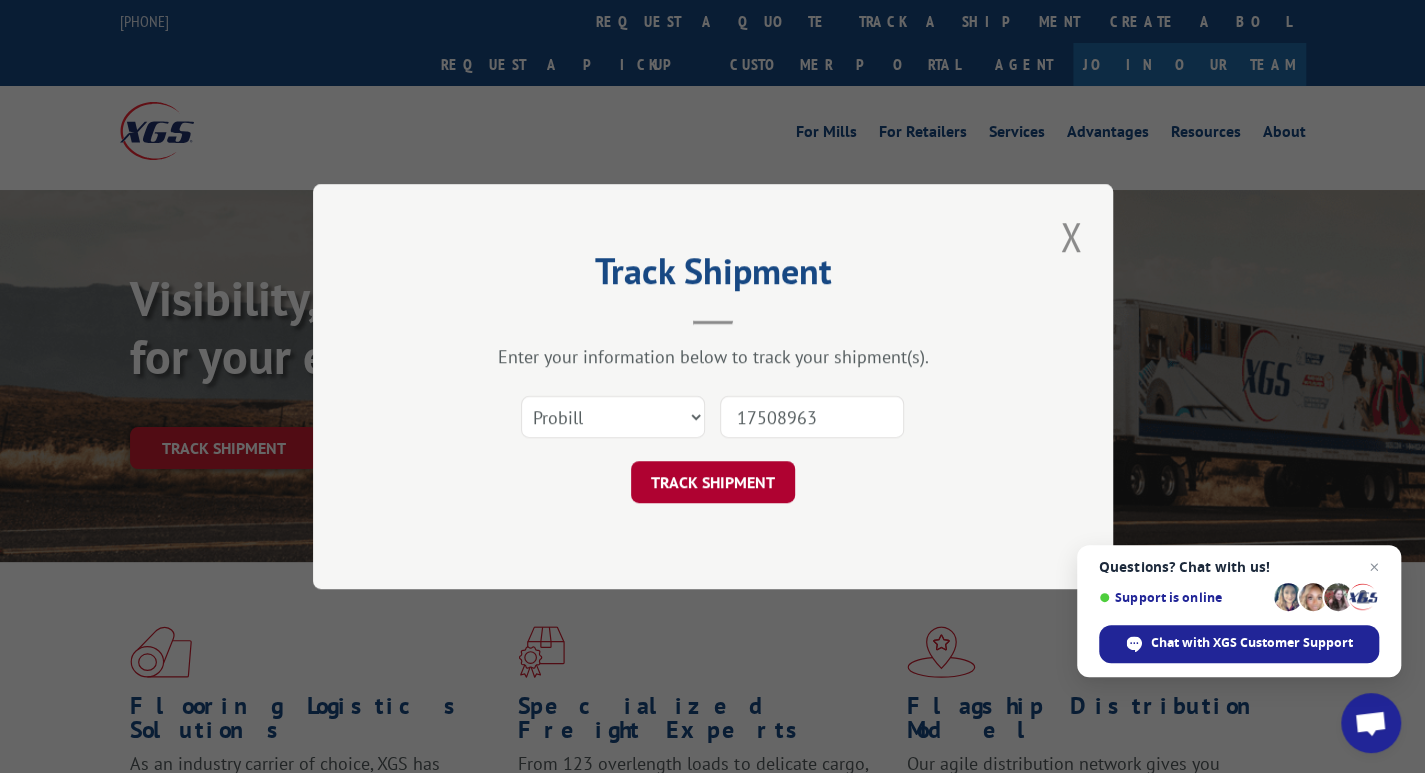 type on "17508963" 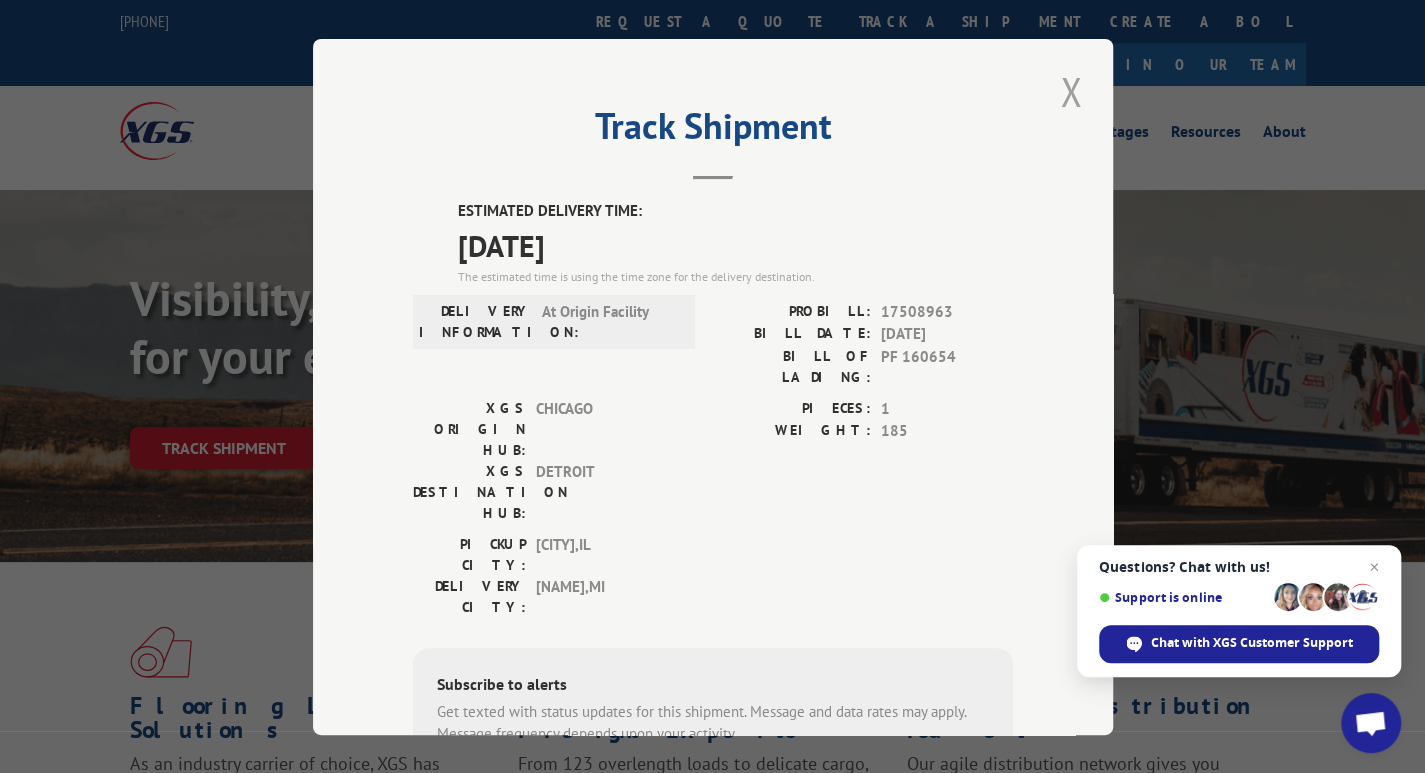 click at bounding box center (1071, 91) 